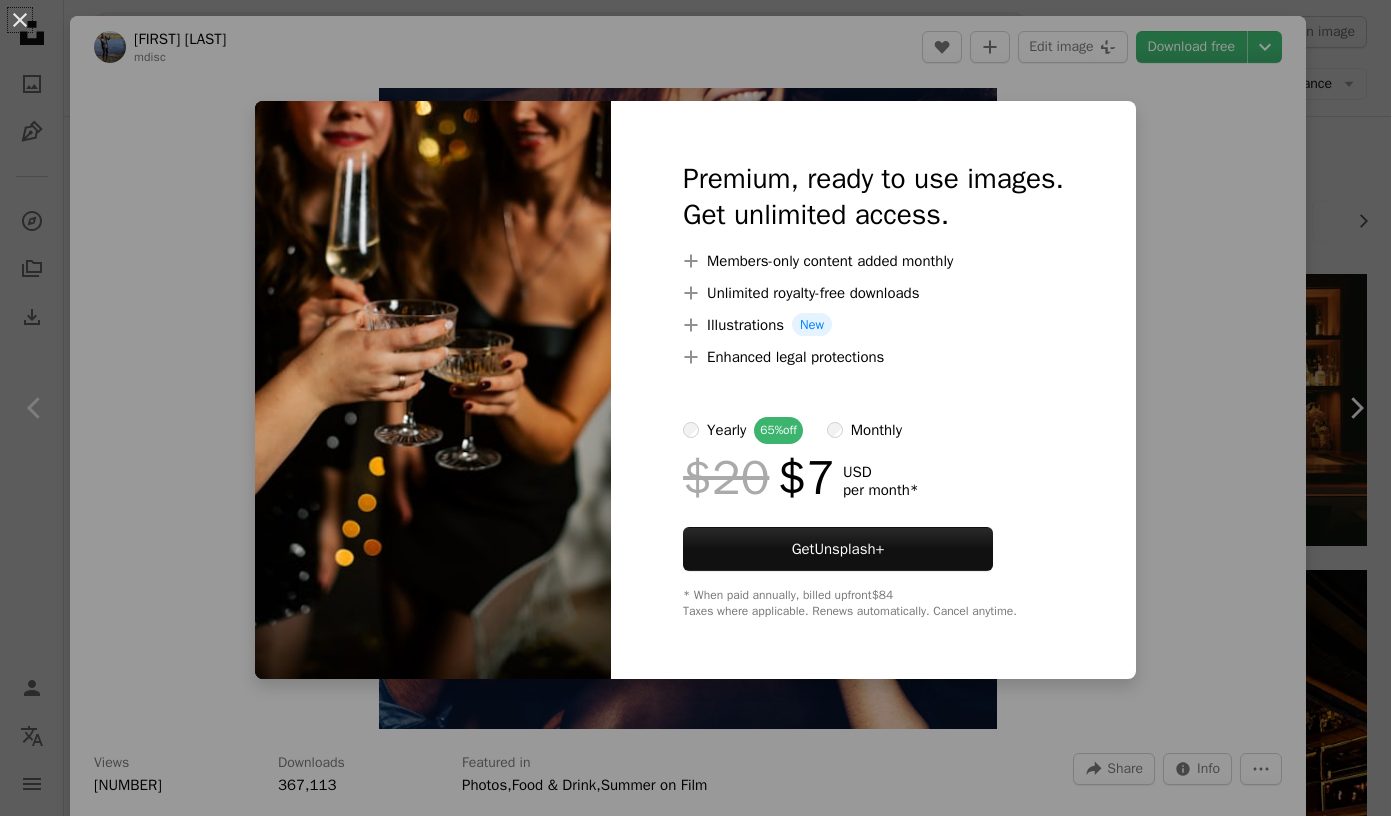 scroll, scrollTop: 662, scrollLeft: 0, axis: vertical 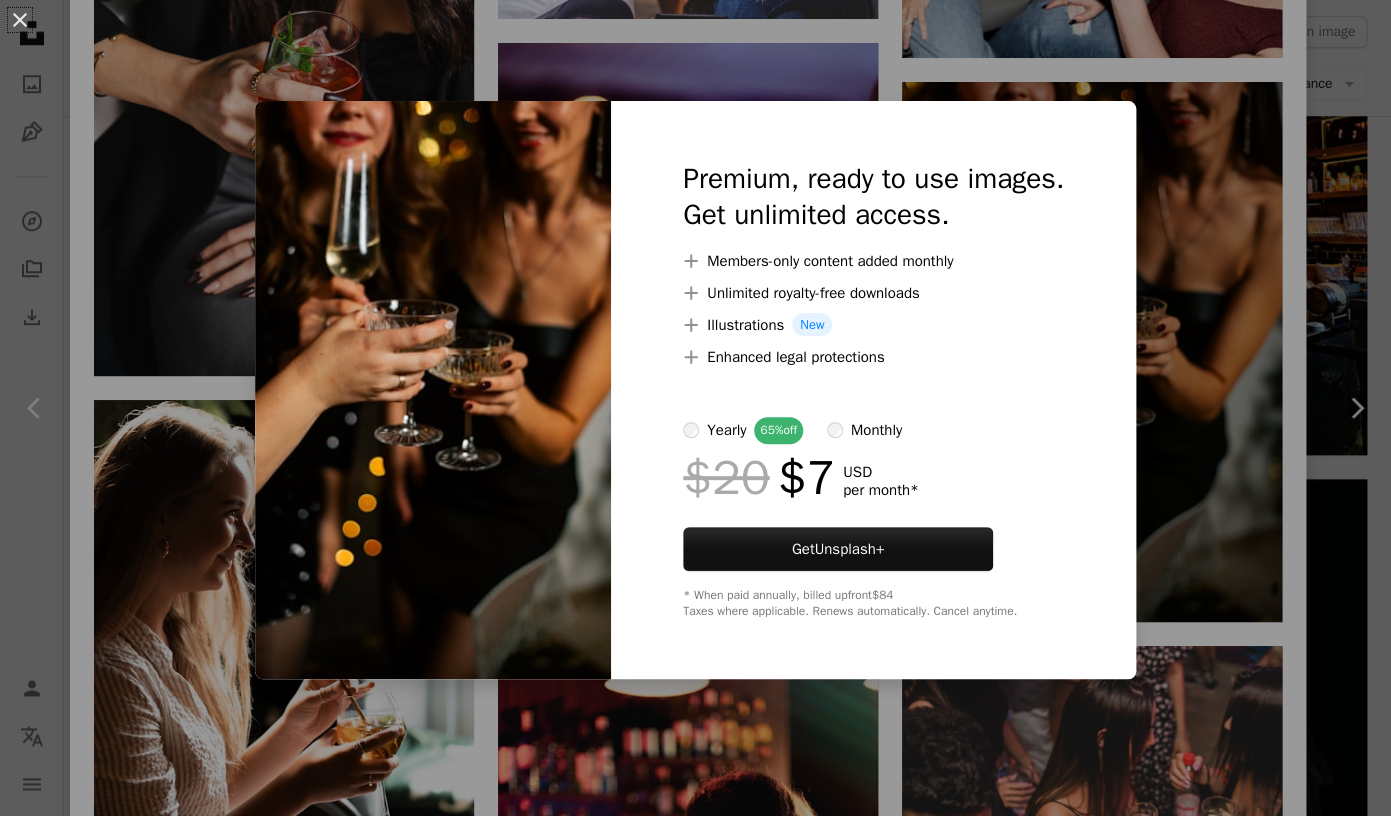 click on "An X shape Premium, ready to use images. Get unlimited access. A plus sign Members-only content added monthly A plus sign Unlimited royalty-free downloads A plus sign Illustrations  New A plus sign Enhanced legal protections yearly 65%  off monthly $20   $7 USD per month * Get  Unsplash+ * When paid annually, billed upfront  $84 Taxes where applicable. Renews automatically. Cancel anytime." at bounding box center [695, 408] 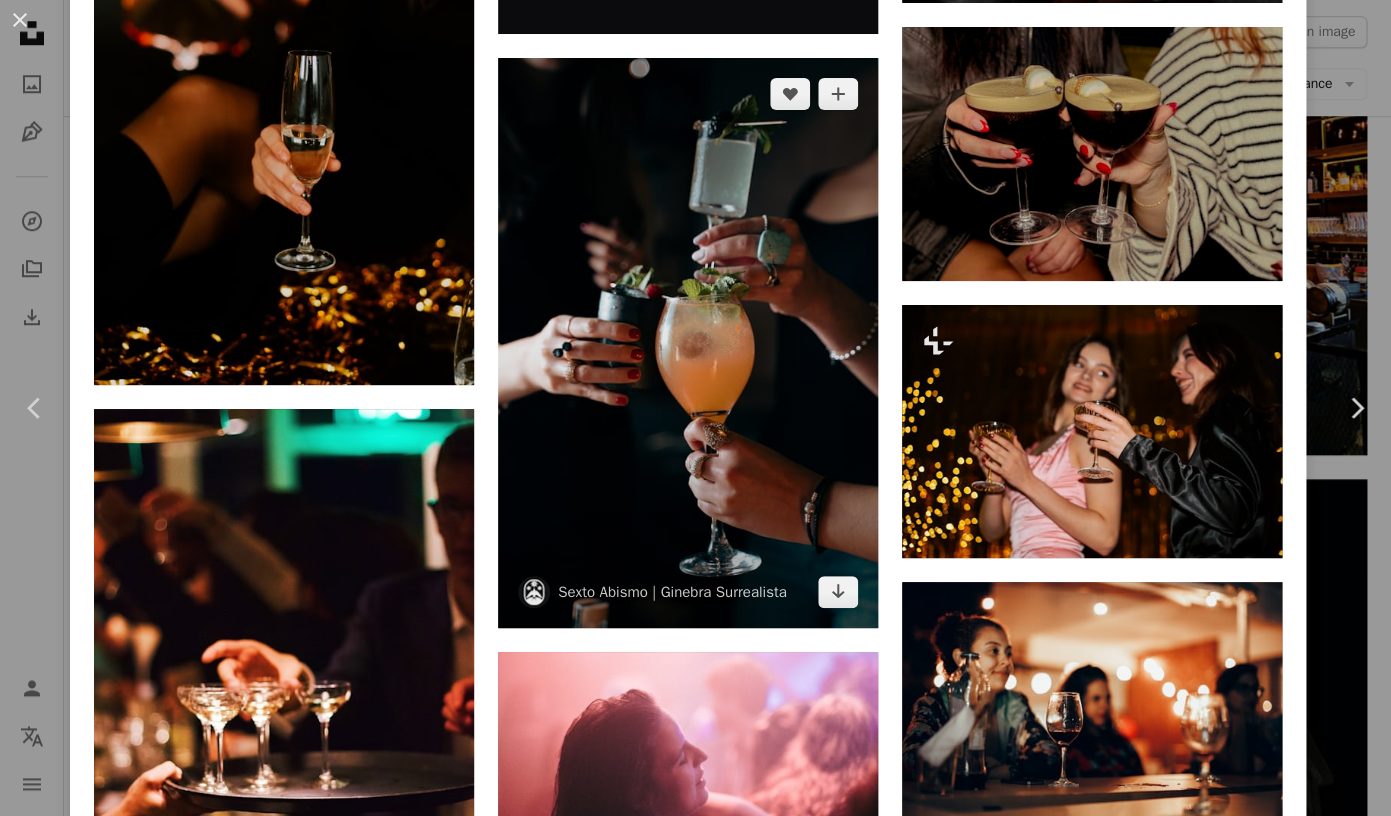 scroll, scrollTop: 3494, scrollLeft: 0, axis: vertical 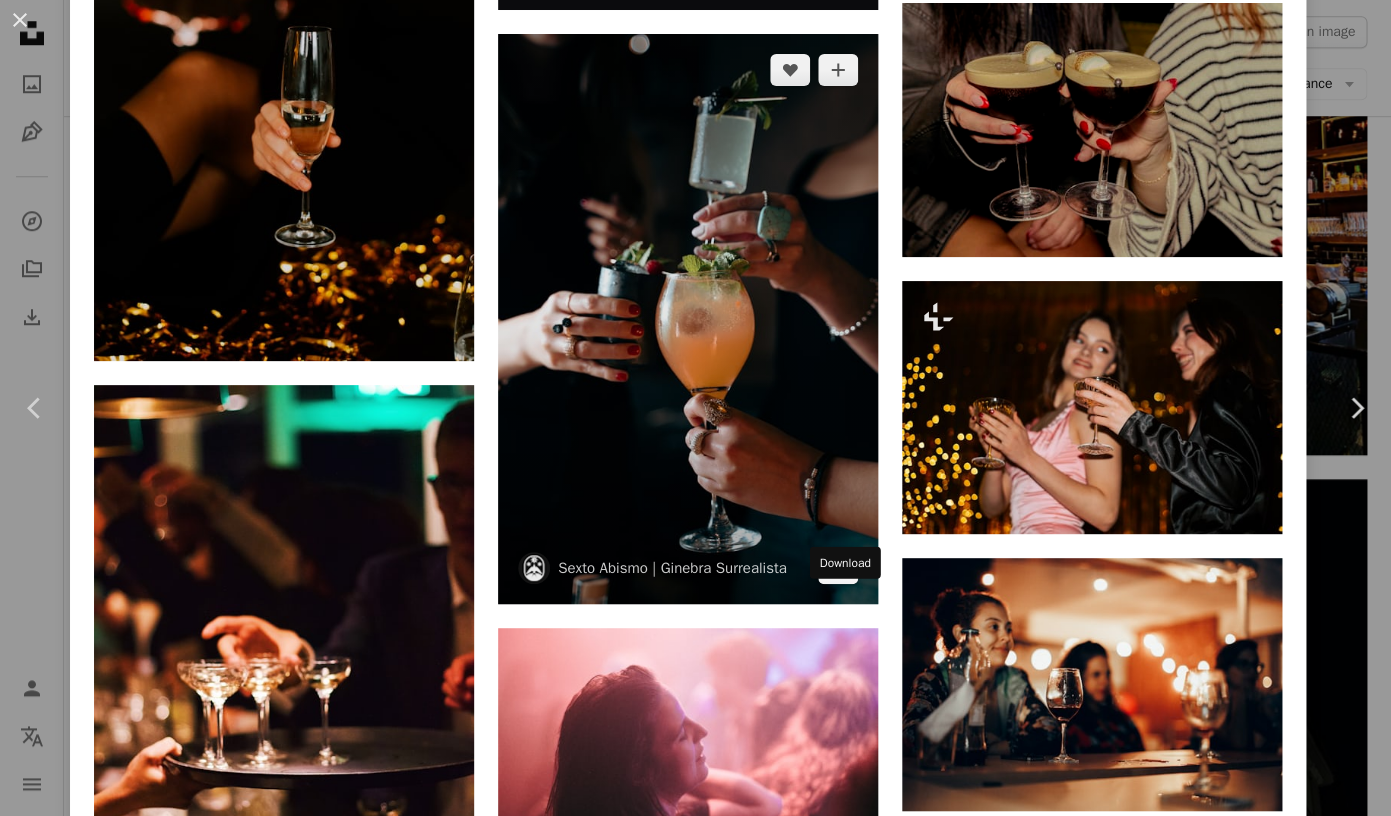 click on "Arrow pointing down" at bounding box center [838, 568] 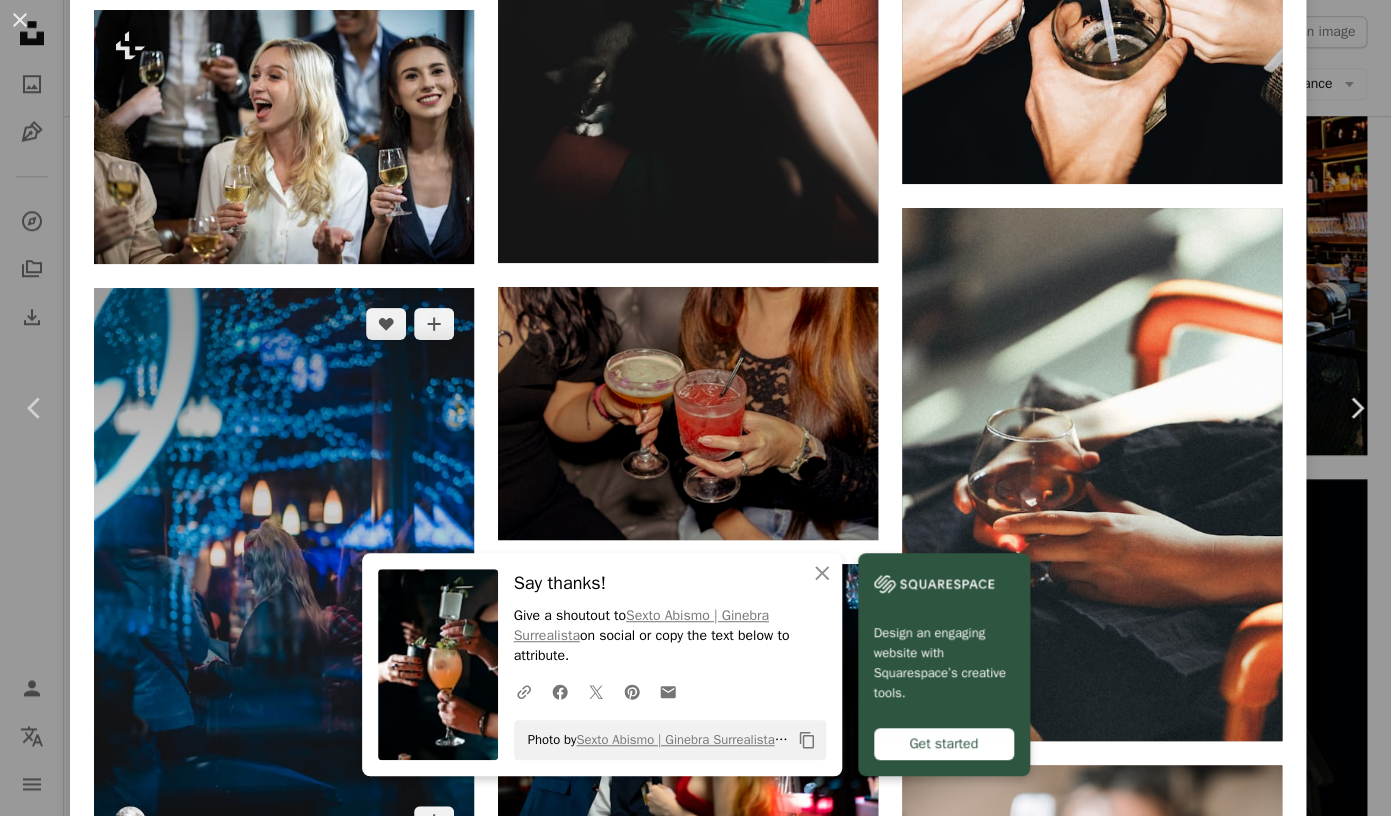 scroll, scrollTop: 7100, scrollLeft: 0, axis: vertical 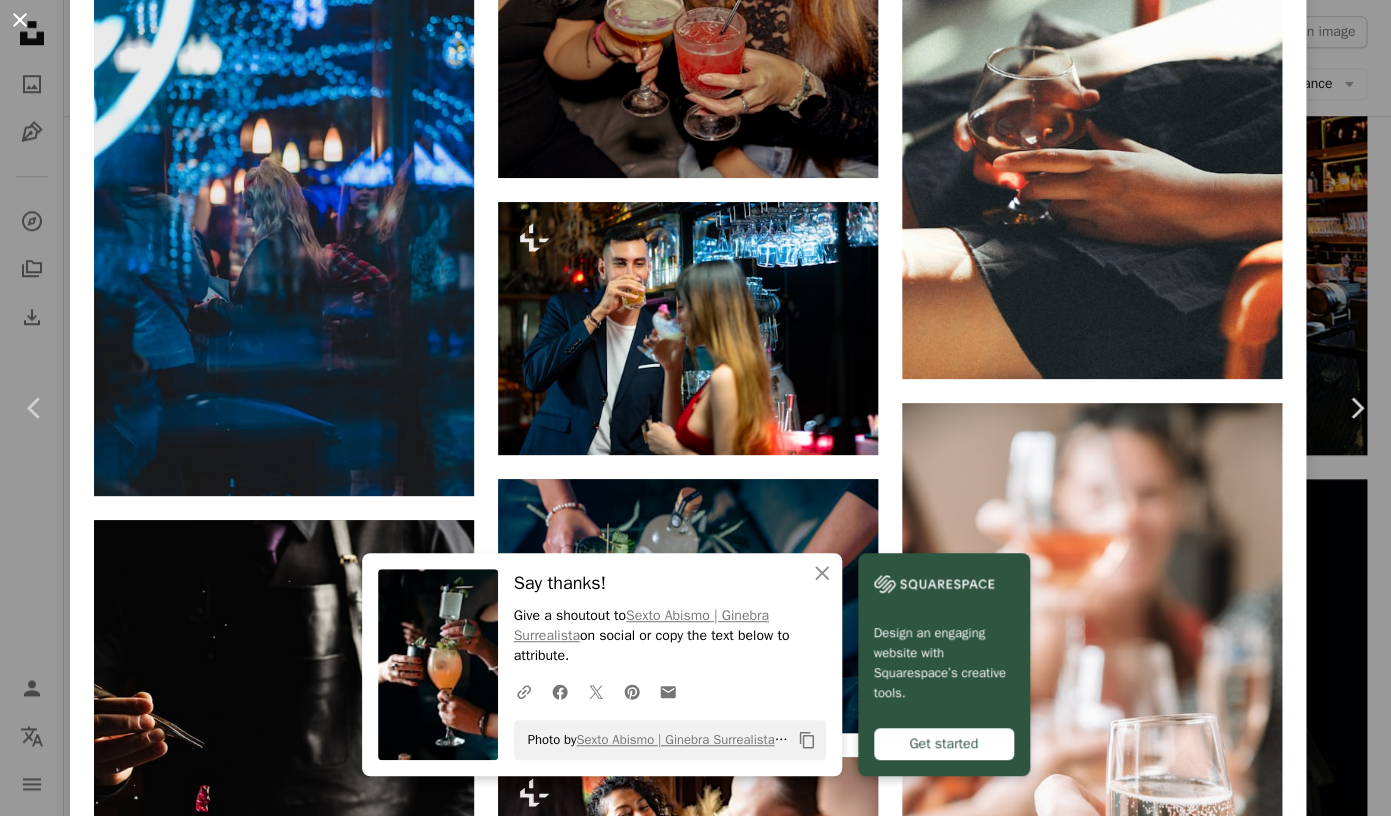 click on "An X shape" at bounding box center (20, 20) 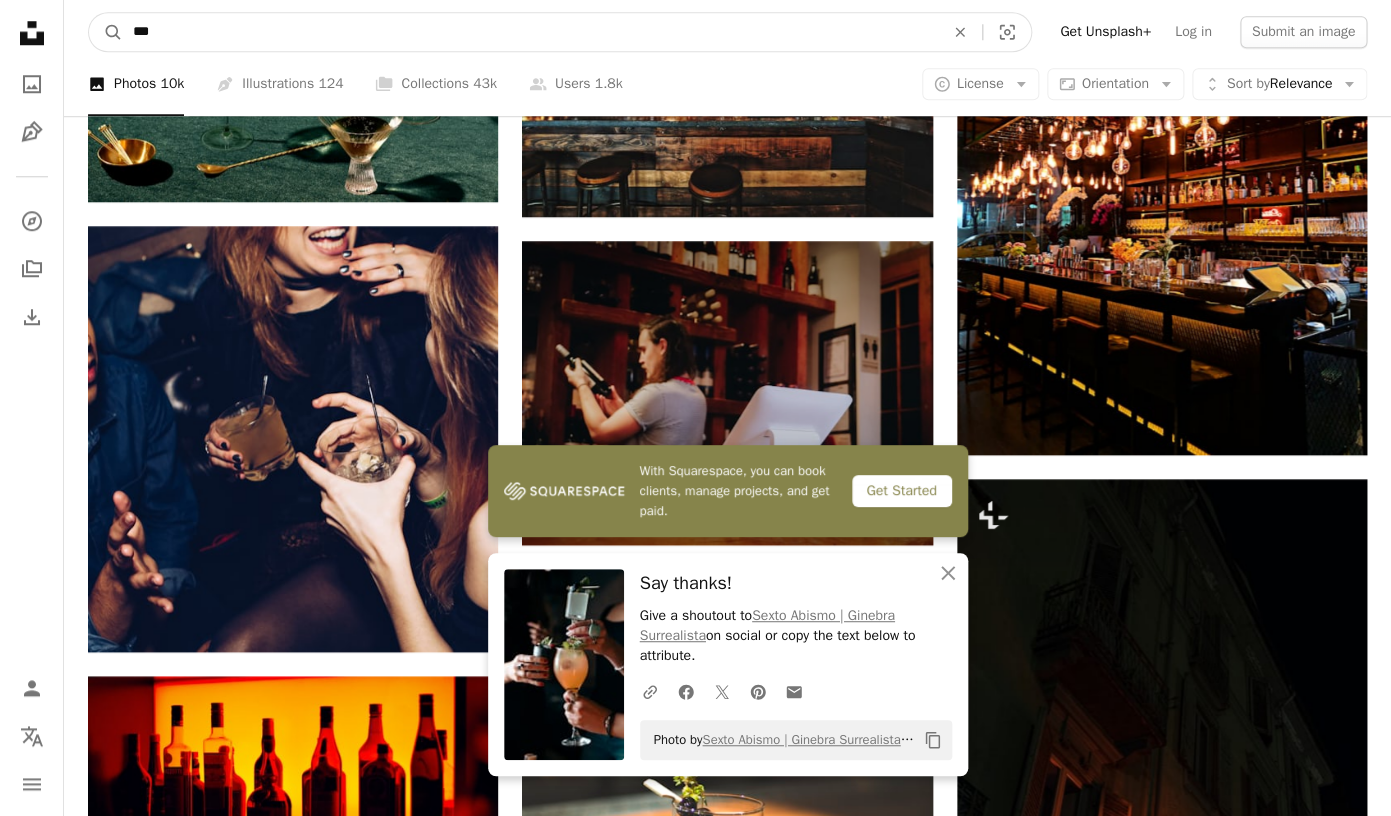 click on "***" at bounding box center (530, 32) 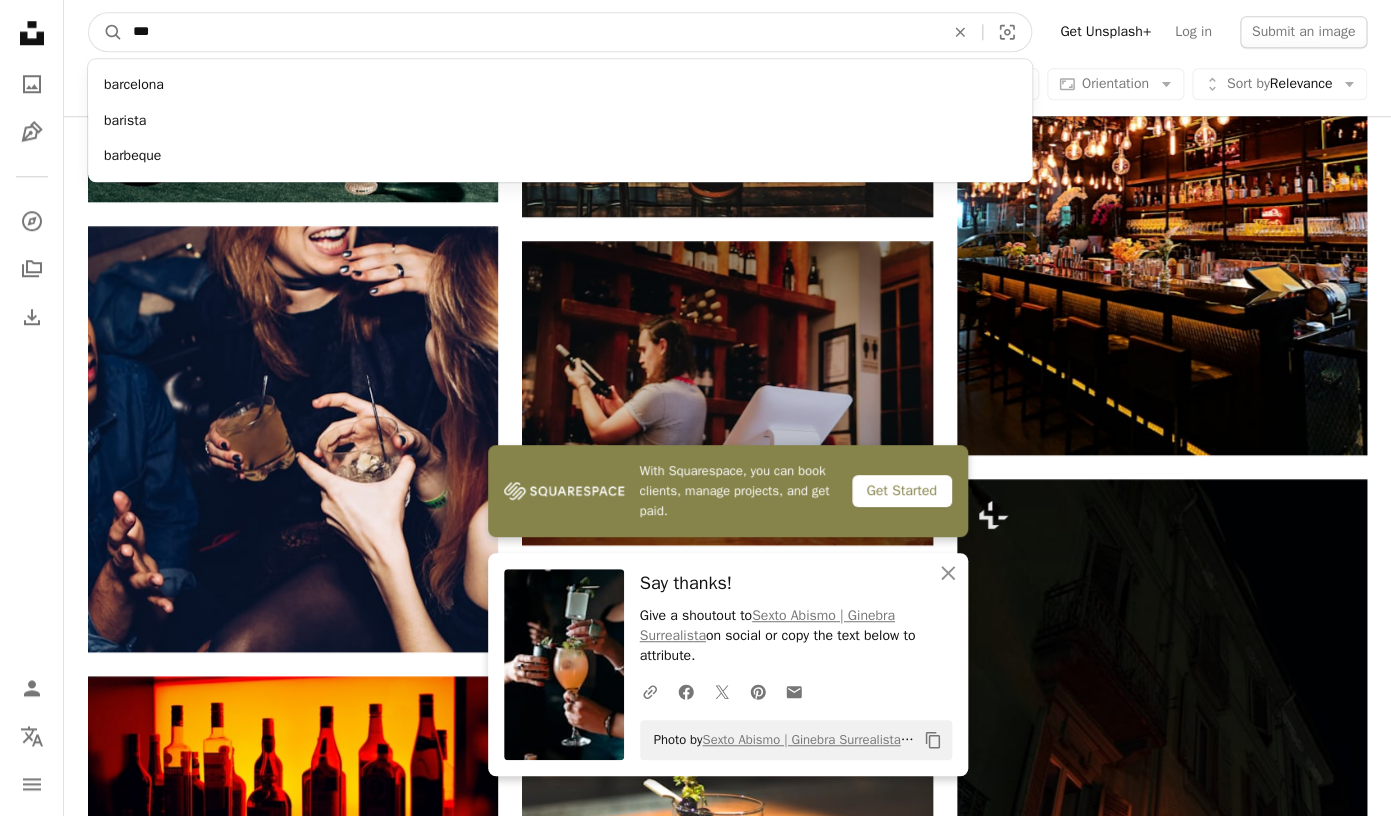 click on "***" at bounding box center [530, 32] 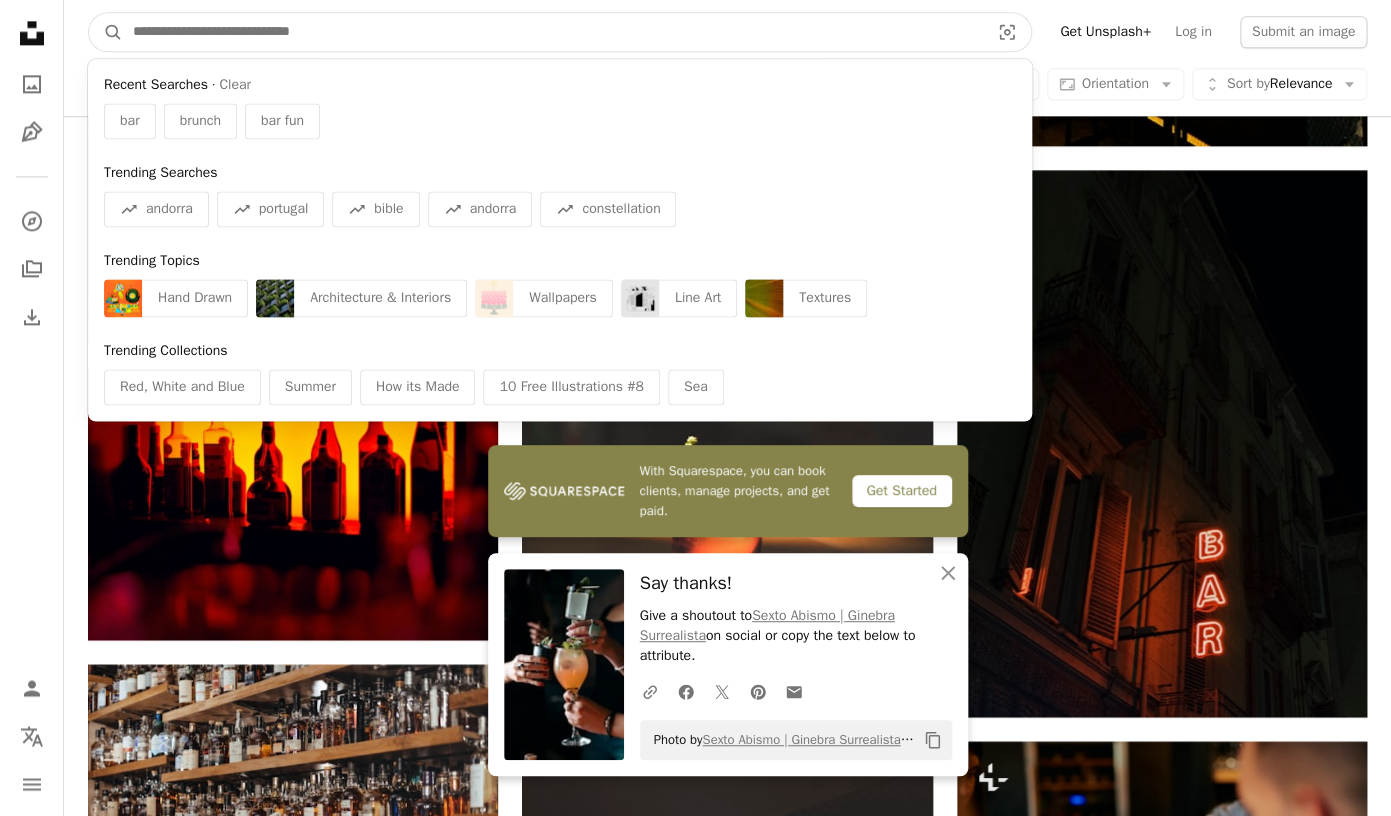 scroll, scrollTop: 986, scrollLeft: 0, axis: vertical 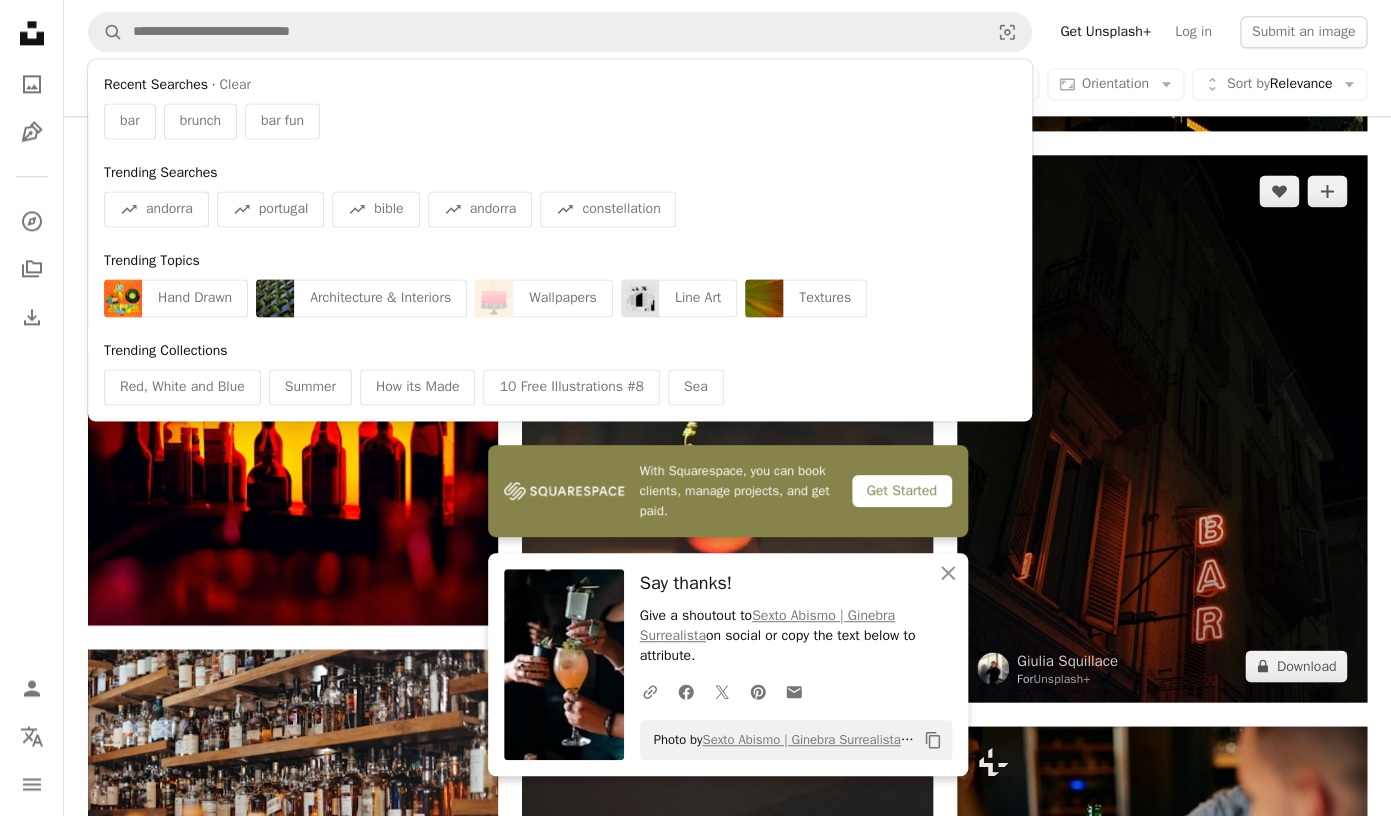 click at bounding box center (1162, 428) 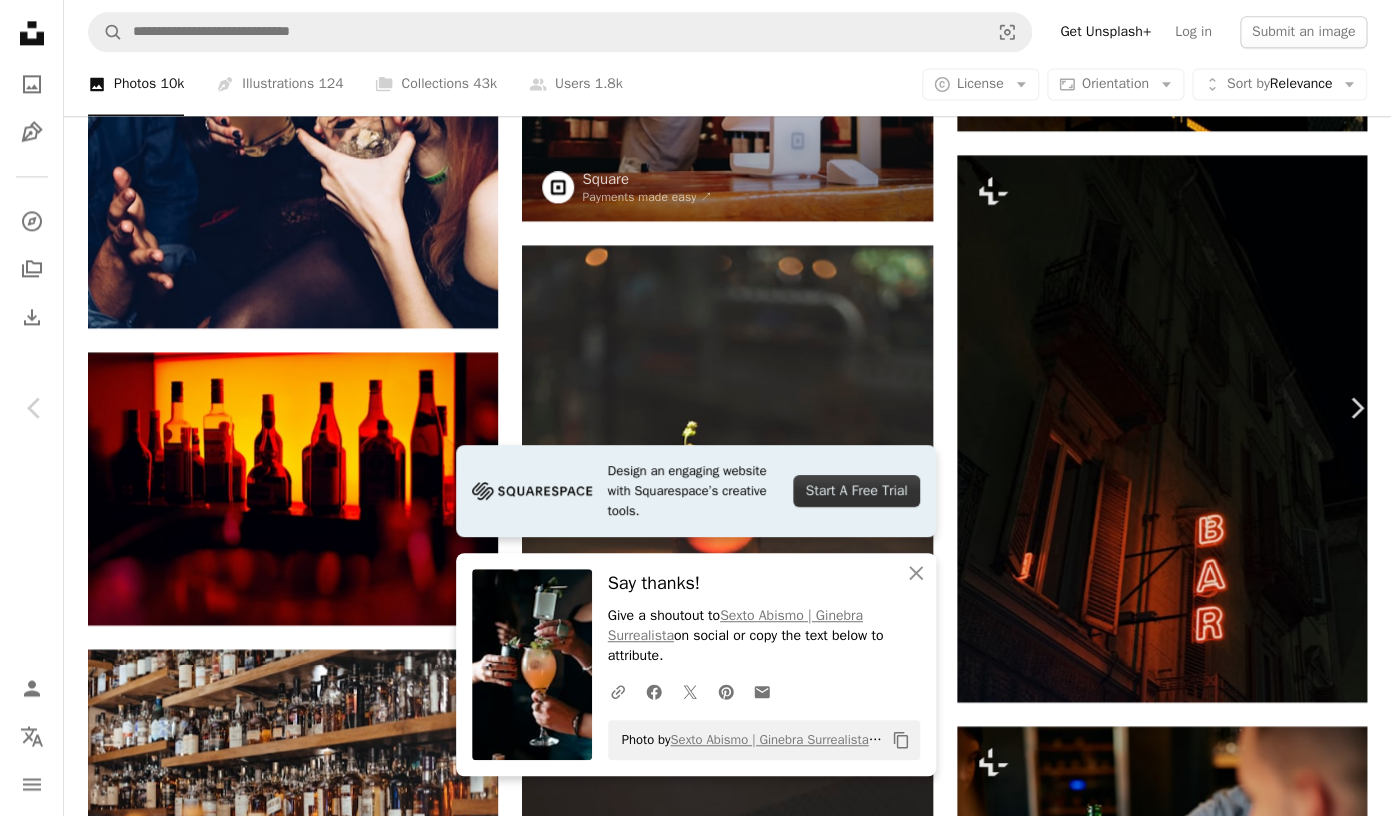 scroll, scrollTop: 854, scrollLeft: 0, axis: vertical 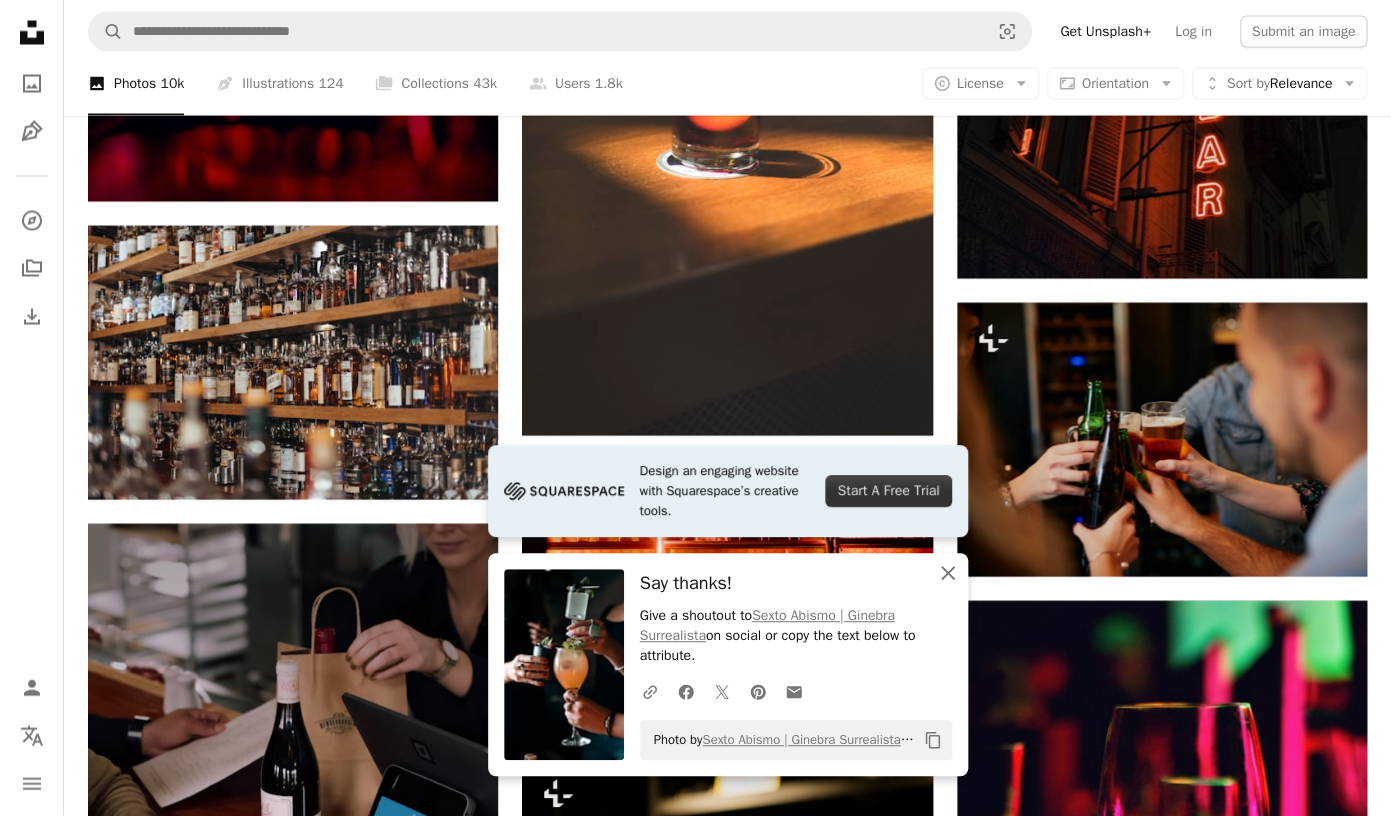 click on "An X shape" 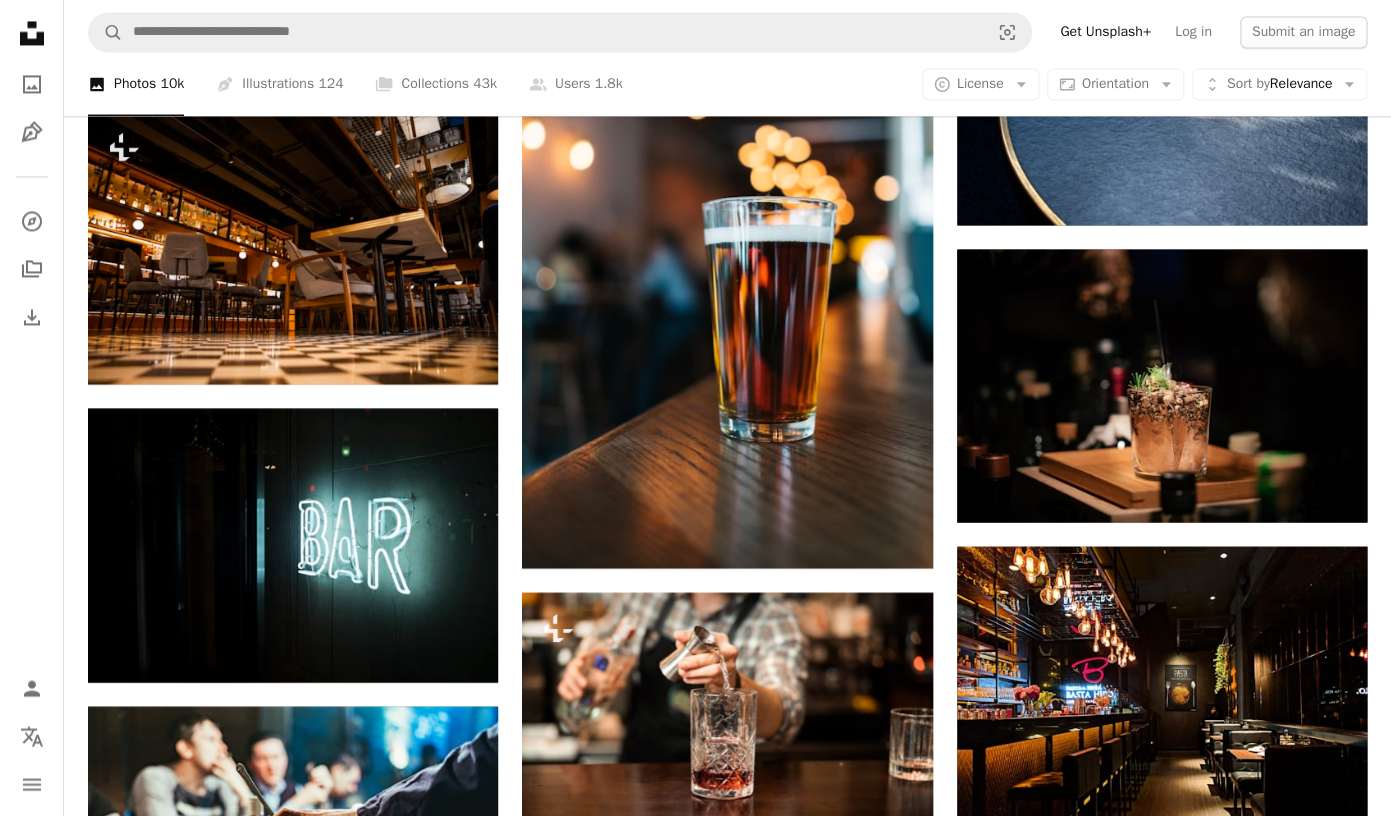 scroll, scrollTop: 4381, scrollLeft: 0, axis: vertical 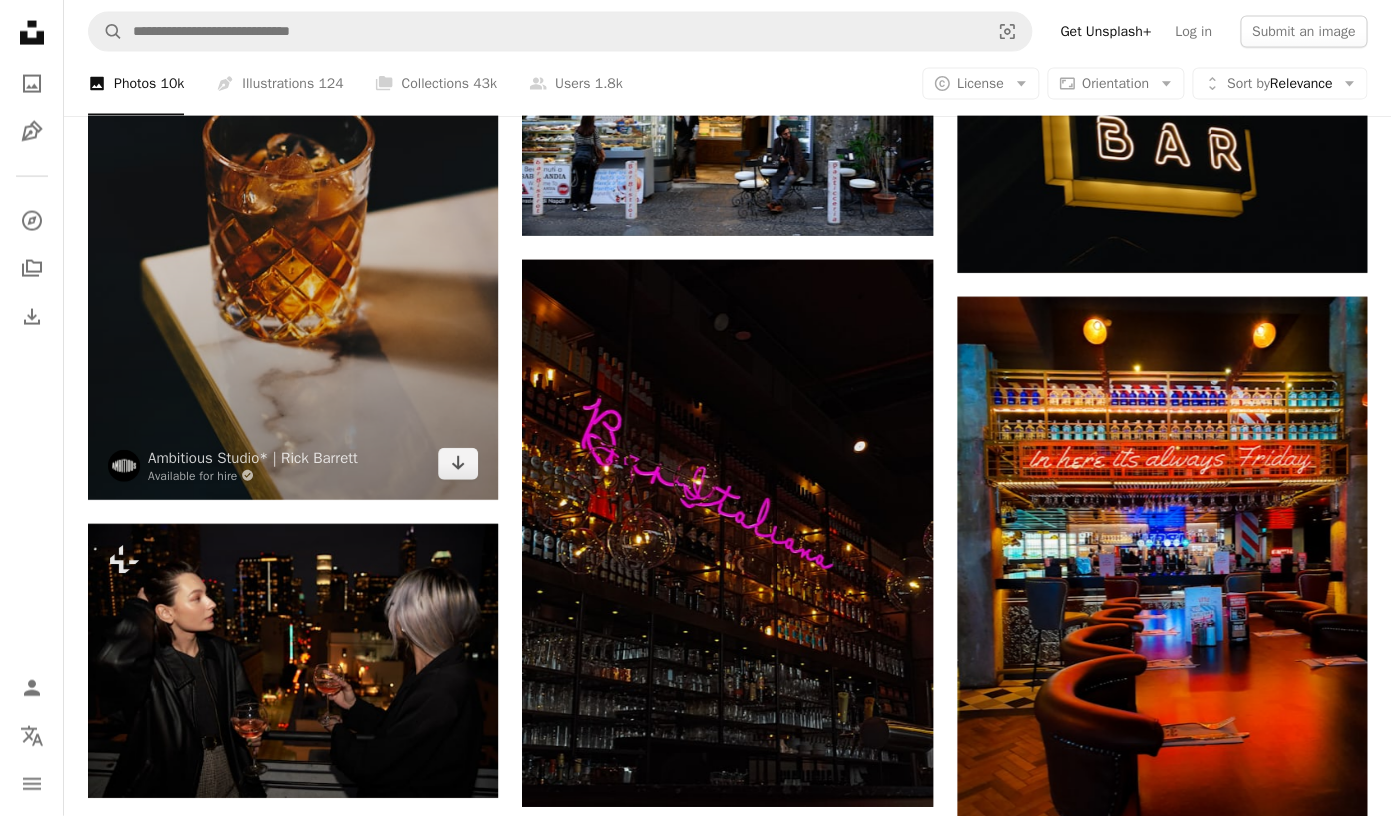 click at bounding box center [293, 191] 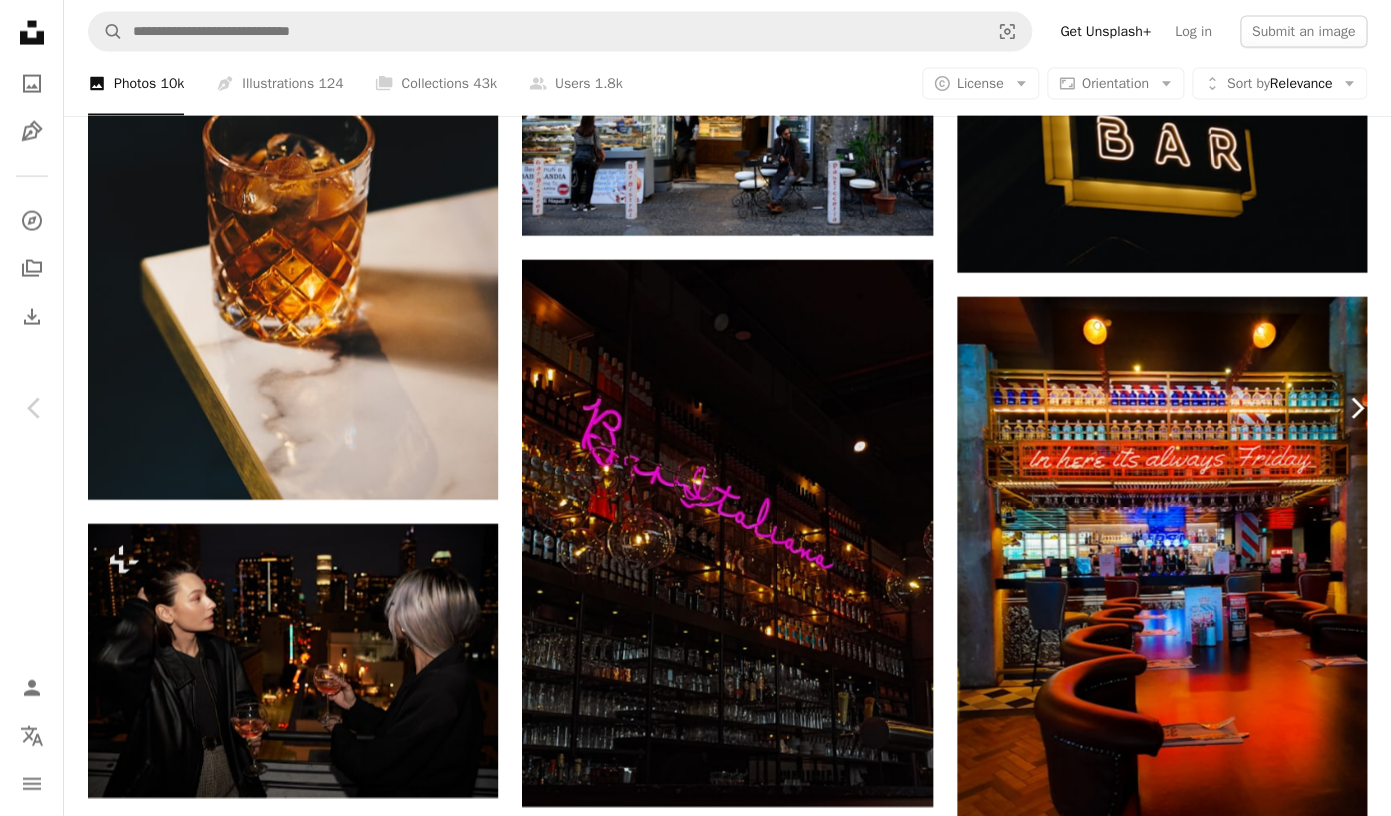 click on "Chevron right" 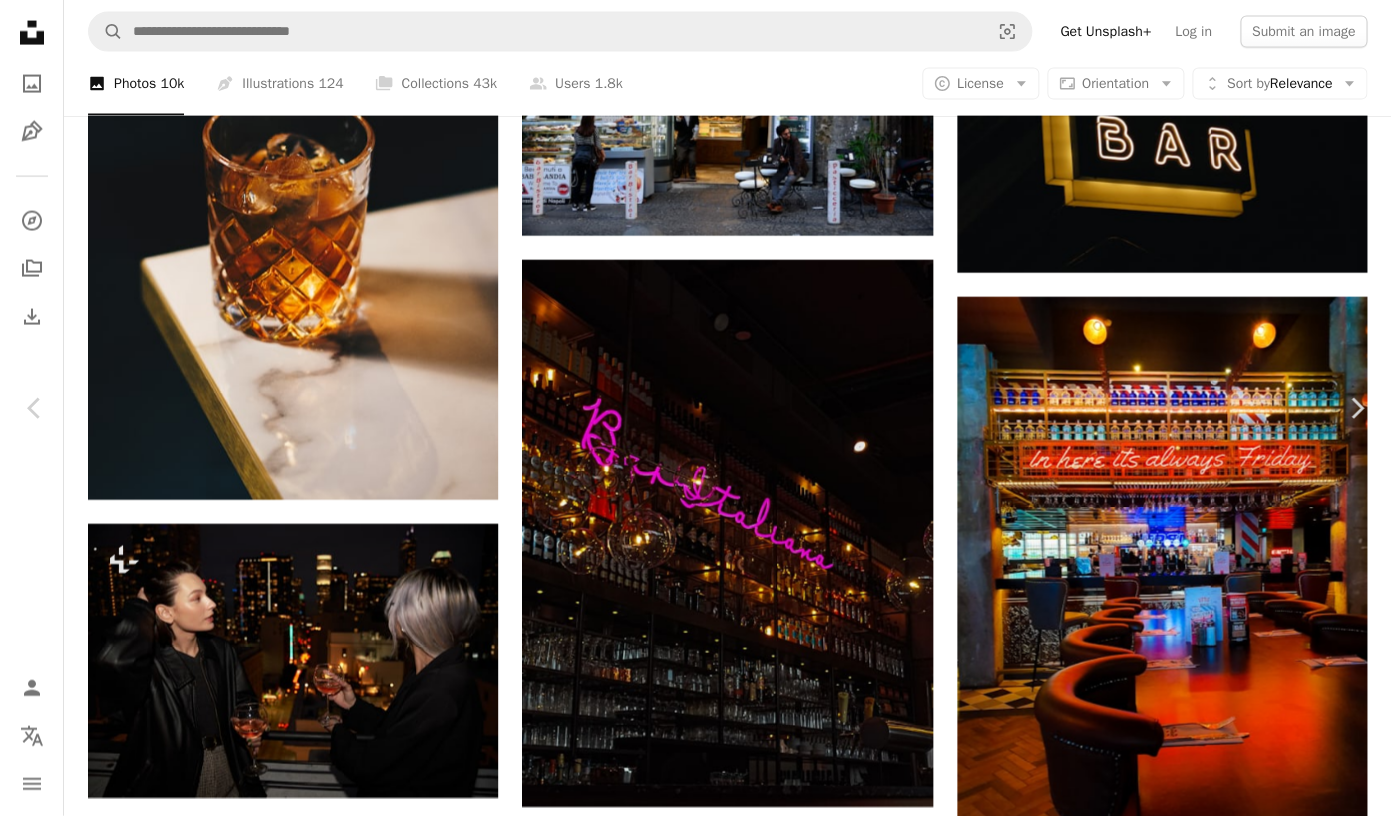click on "Chevron right" 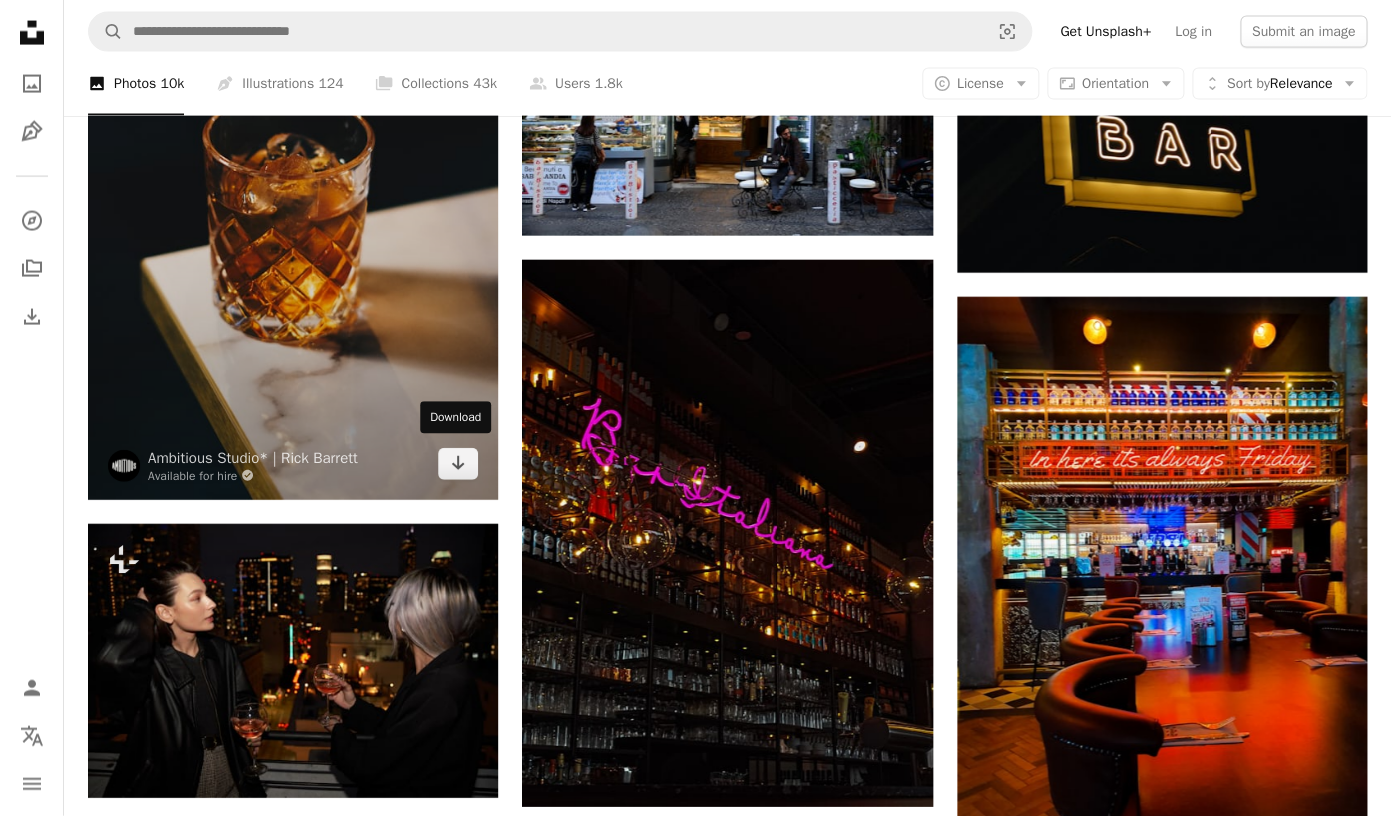 click on "Download" at bounding box center (455, 418) 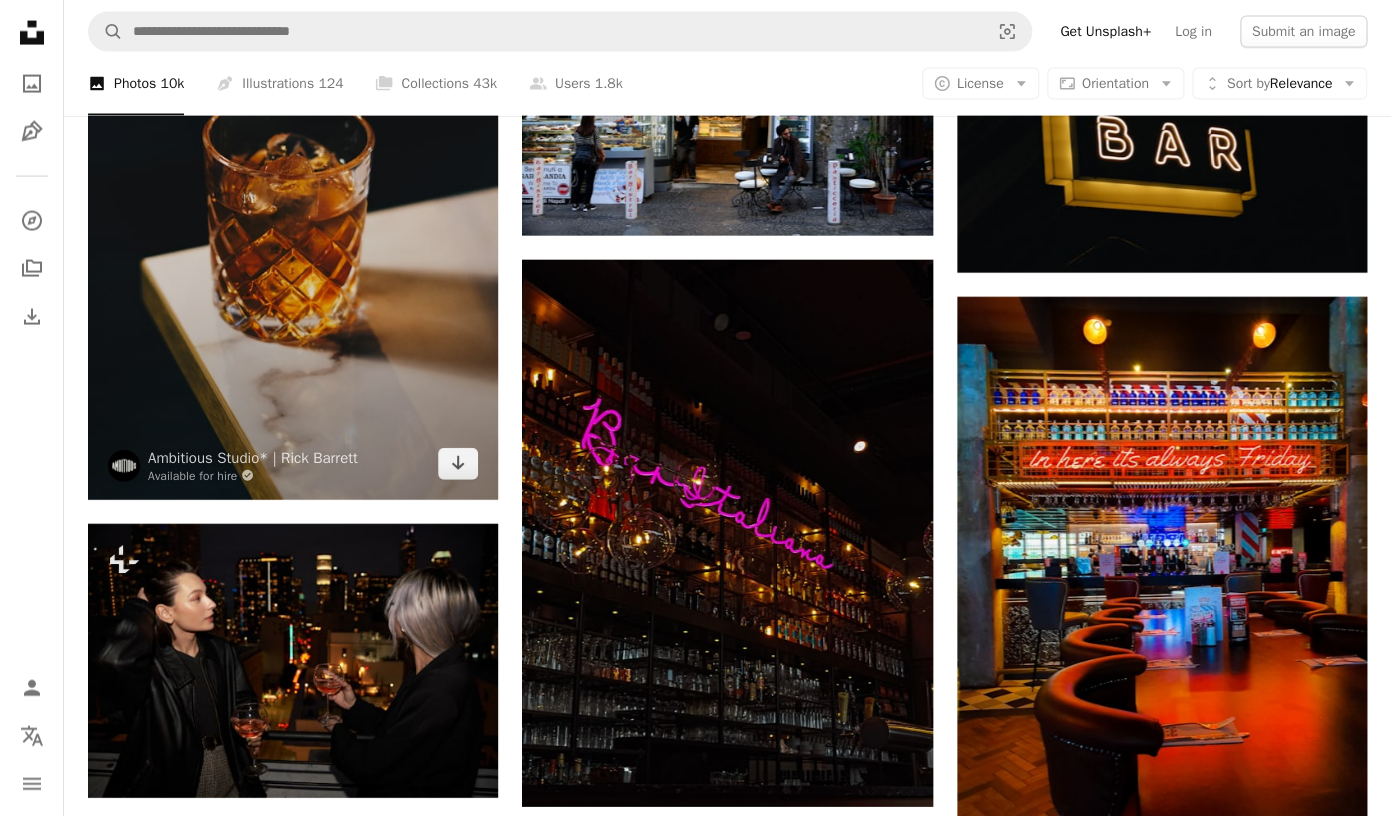click at bounding box center (293, 191) 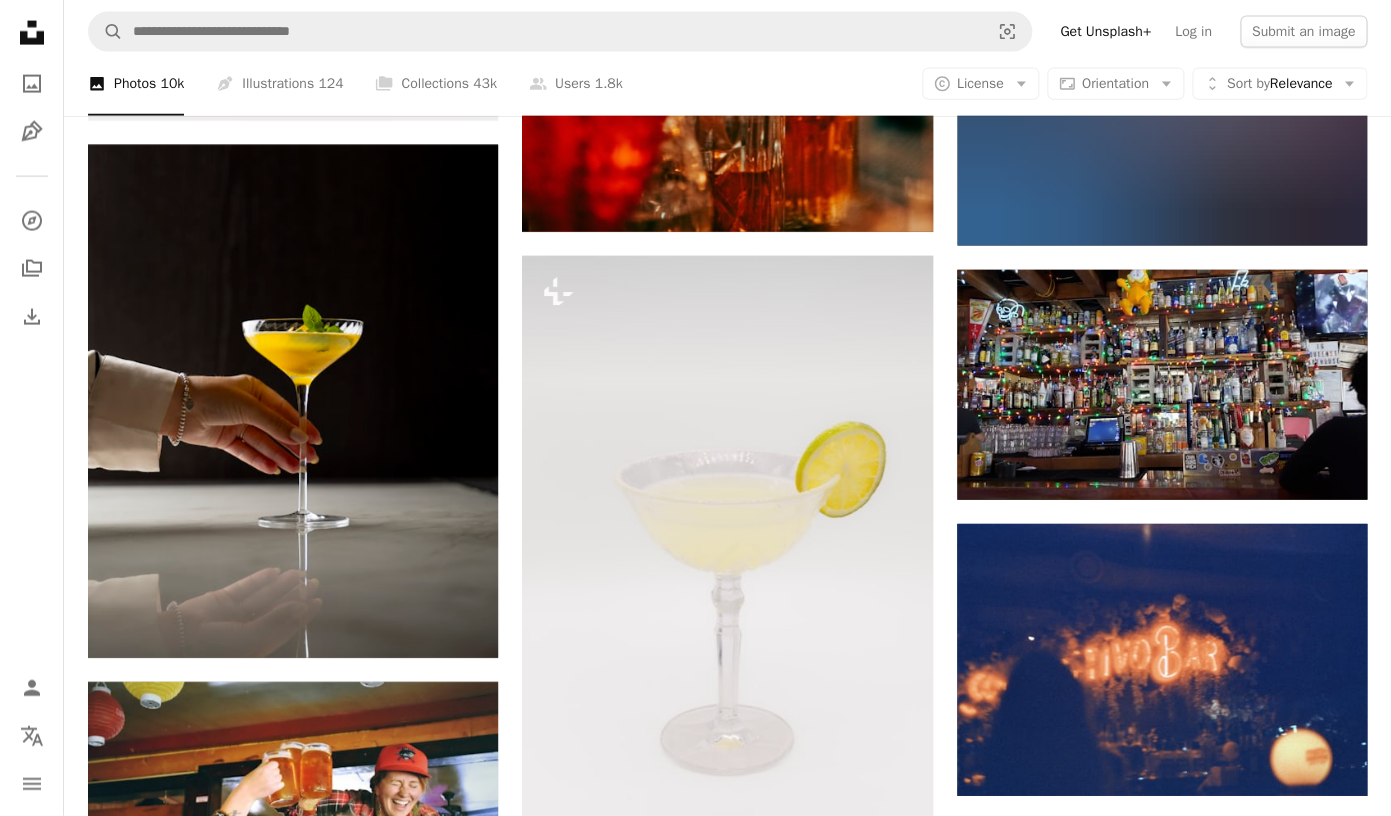 scroll, scrollTop: 48919, scrollLeft: 0, axis: vertical 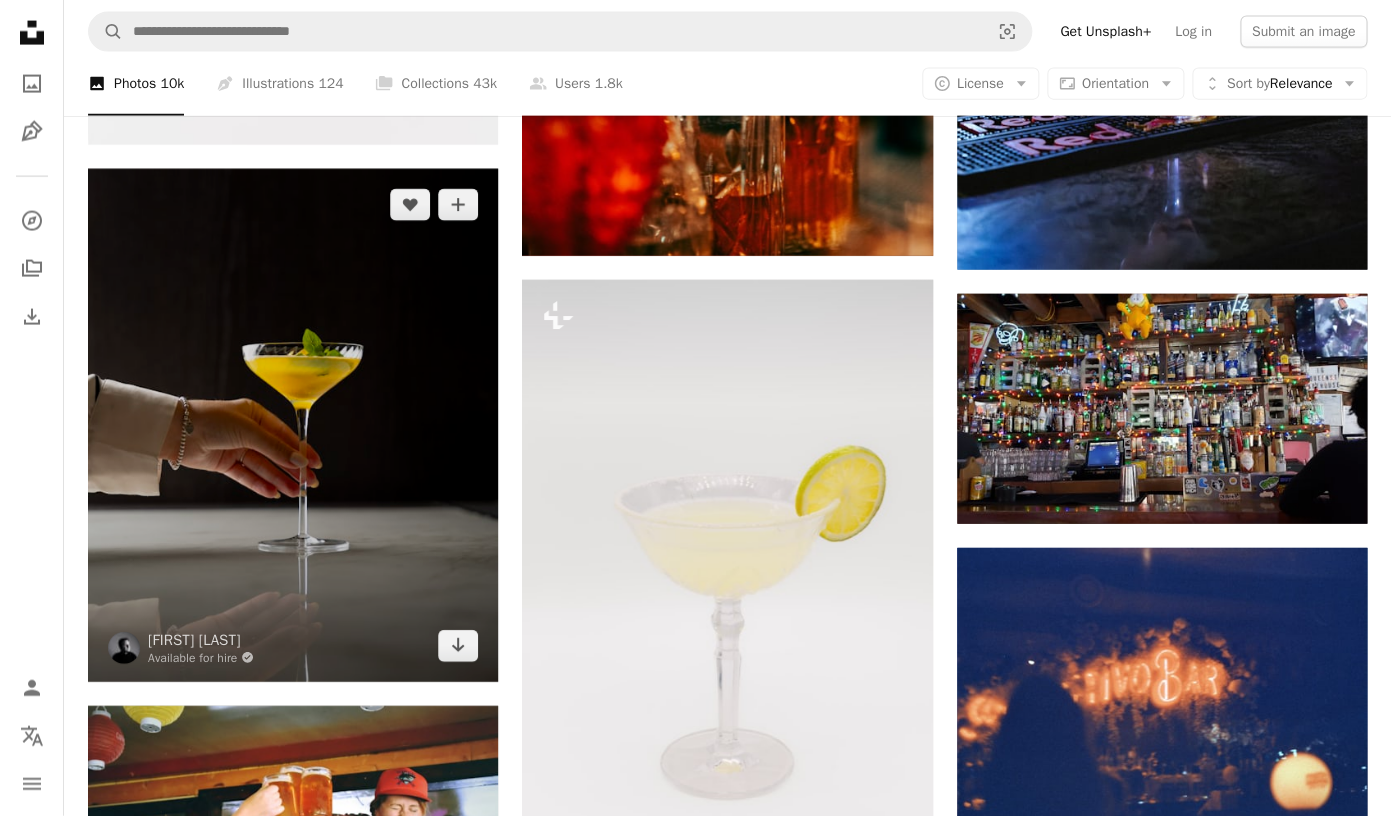 click at bounding box center (293, 425) 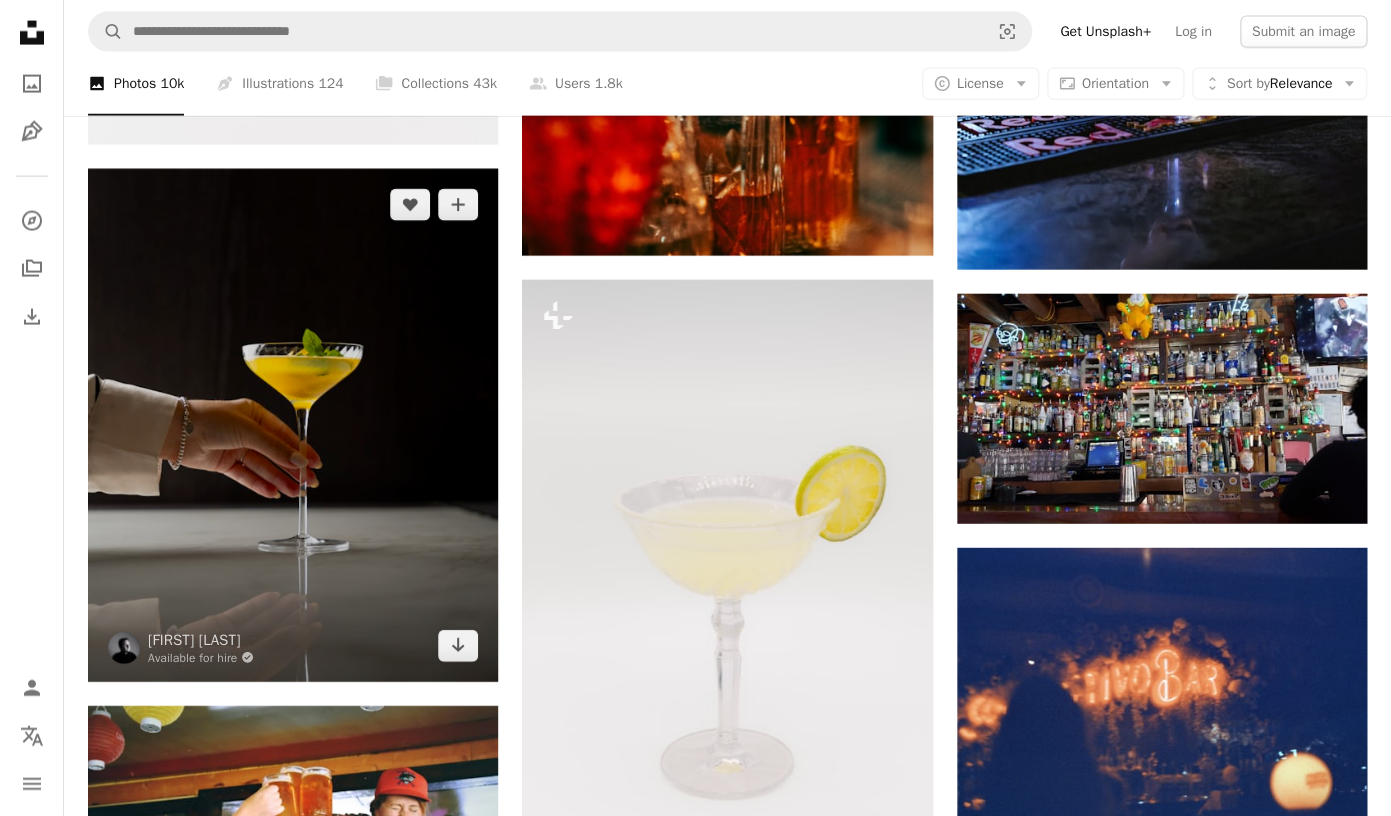 click at bounding box center (293, 425) 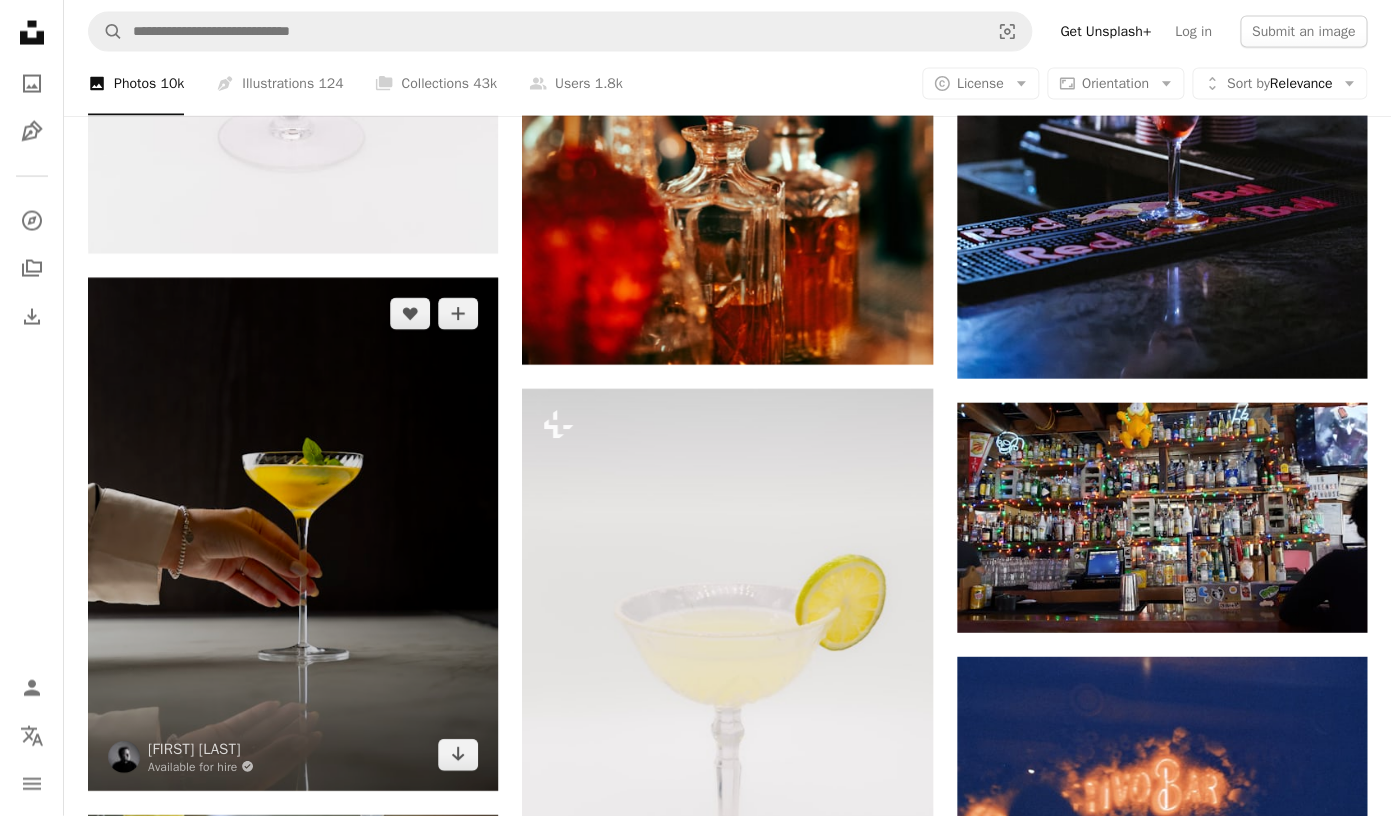 scroll, scrollTop: 48809, scrollLeft: 0, axis: vertical 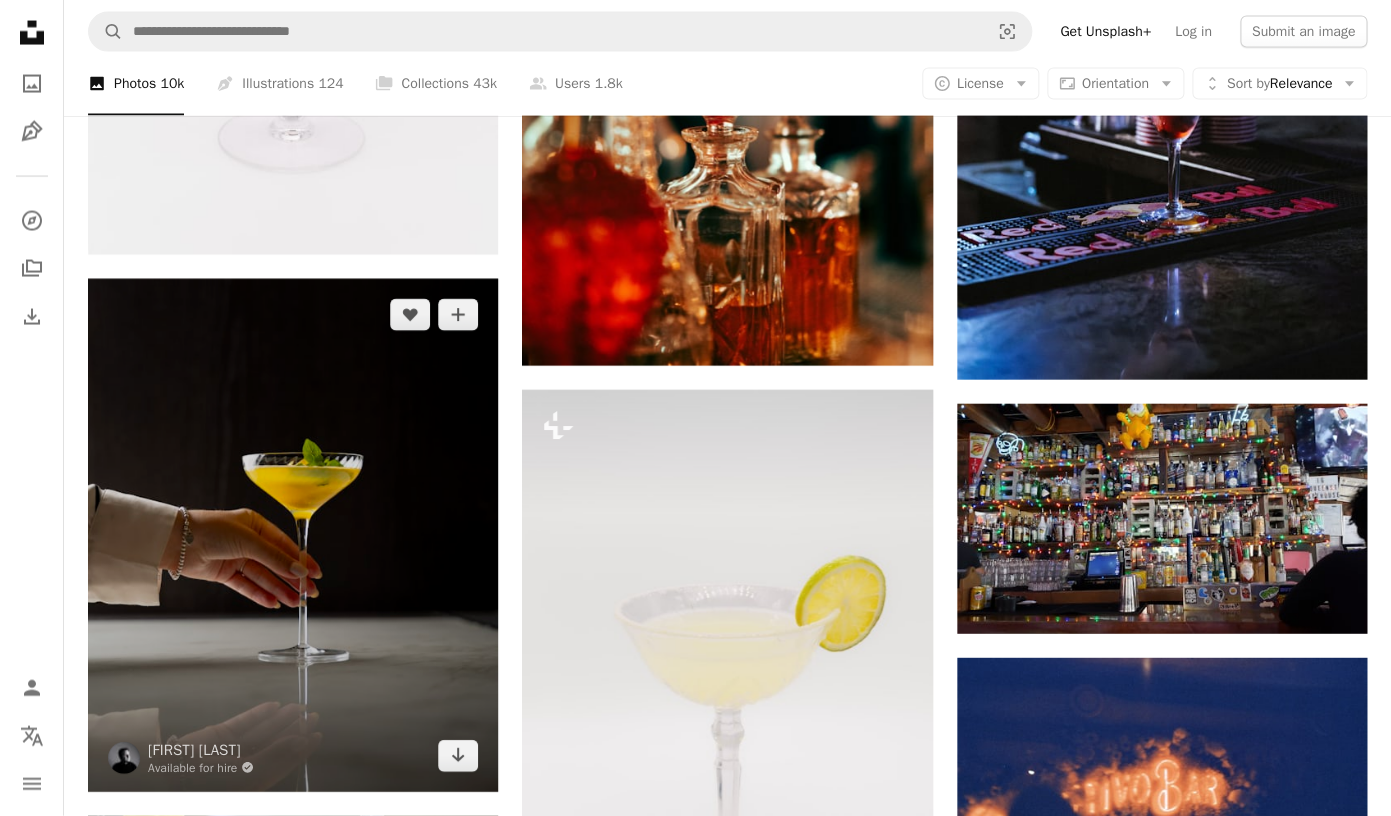 click at bounding box center [293, 535] 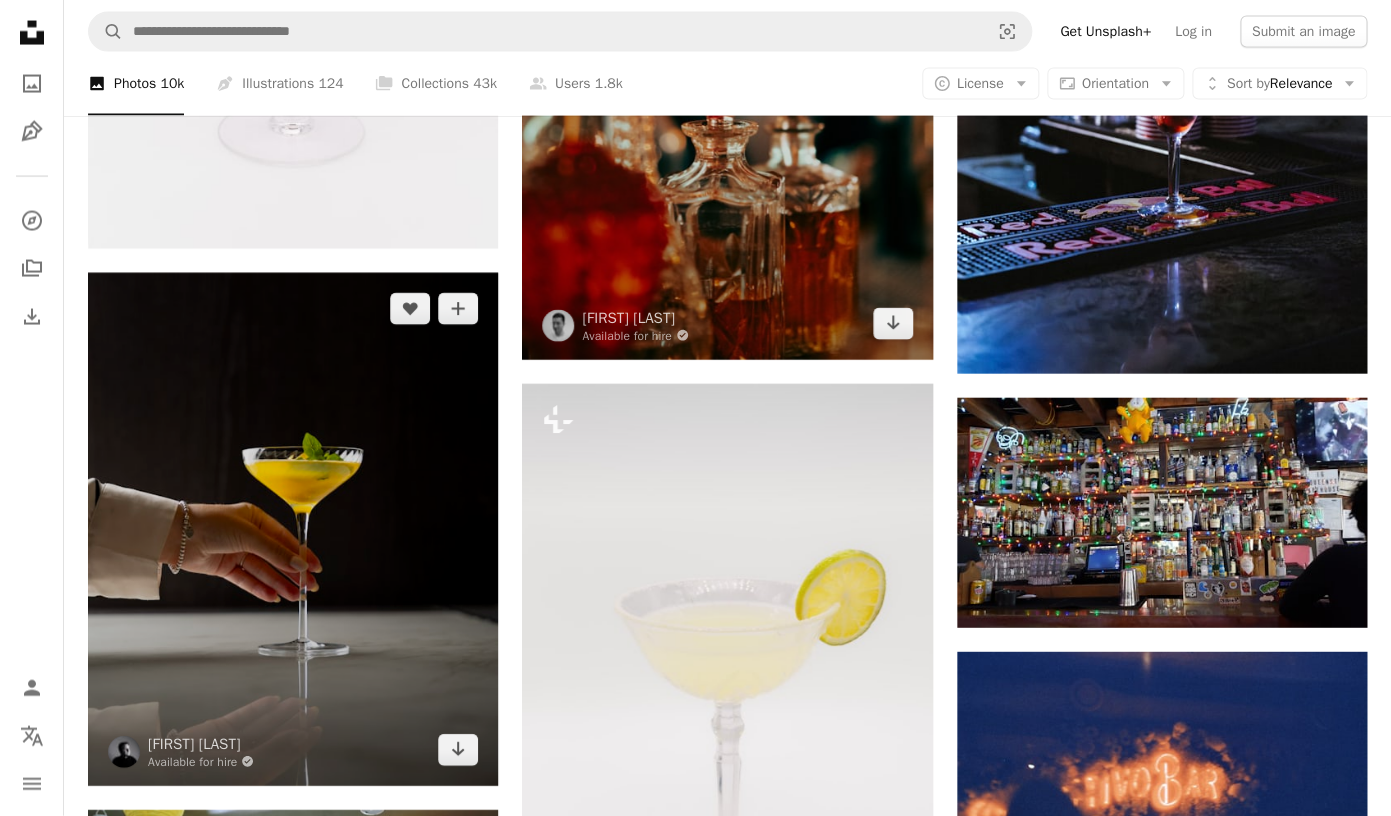 scroll, scrollTop: 48899, scrollLeft: 0, axis: vertical 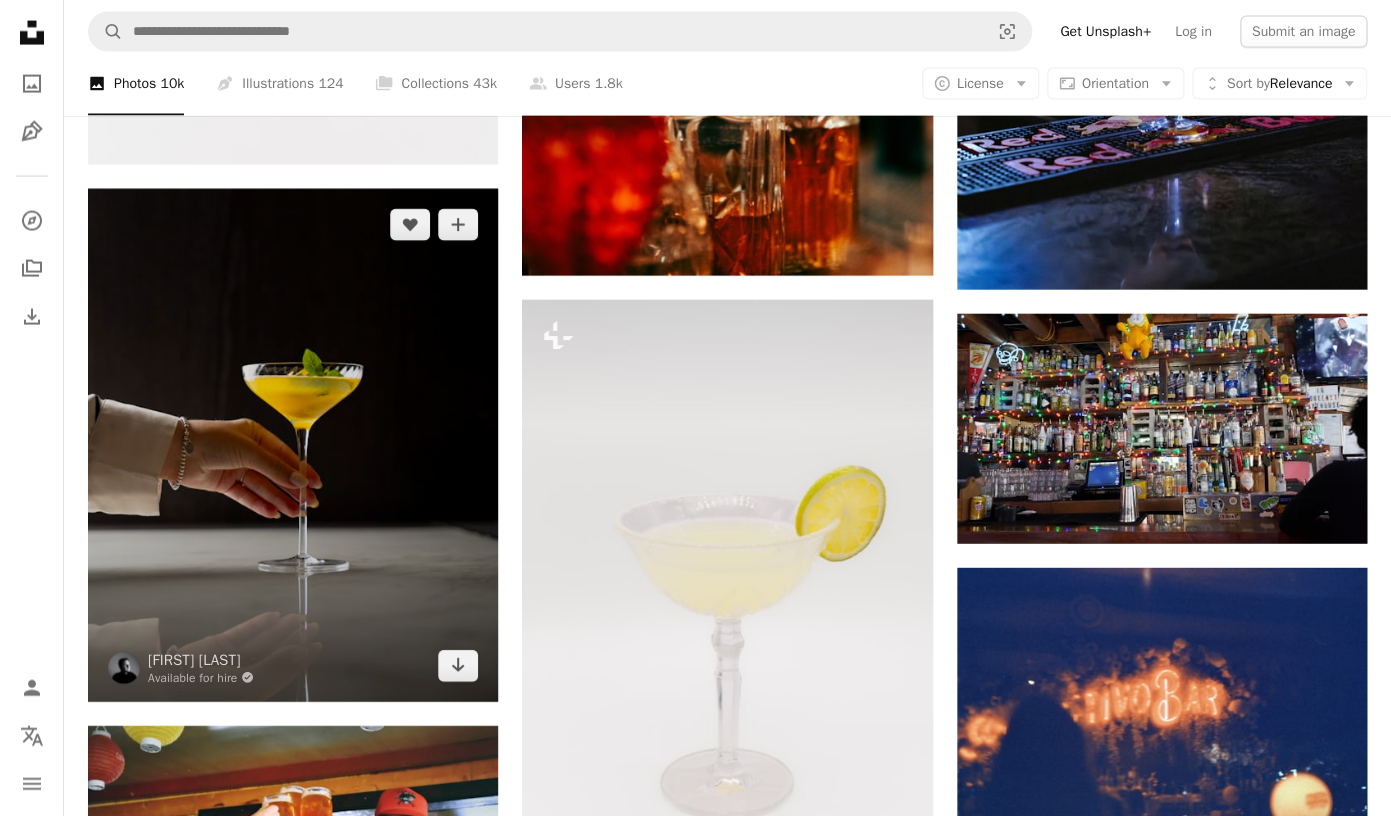 click at bounding box center [293, 445] 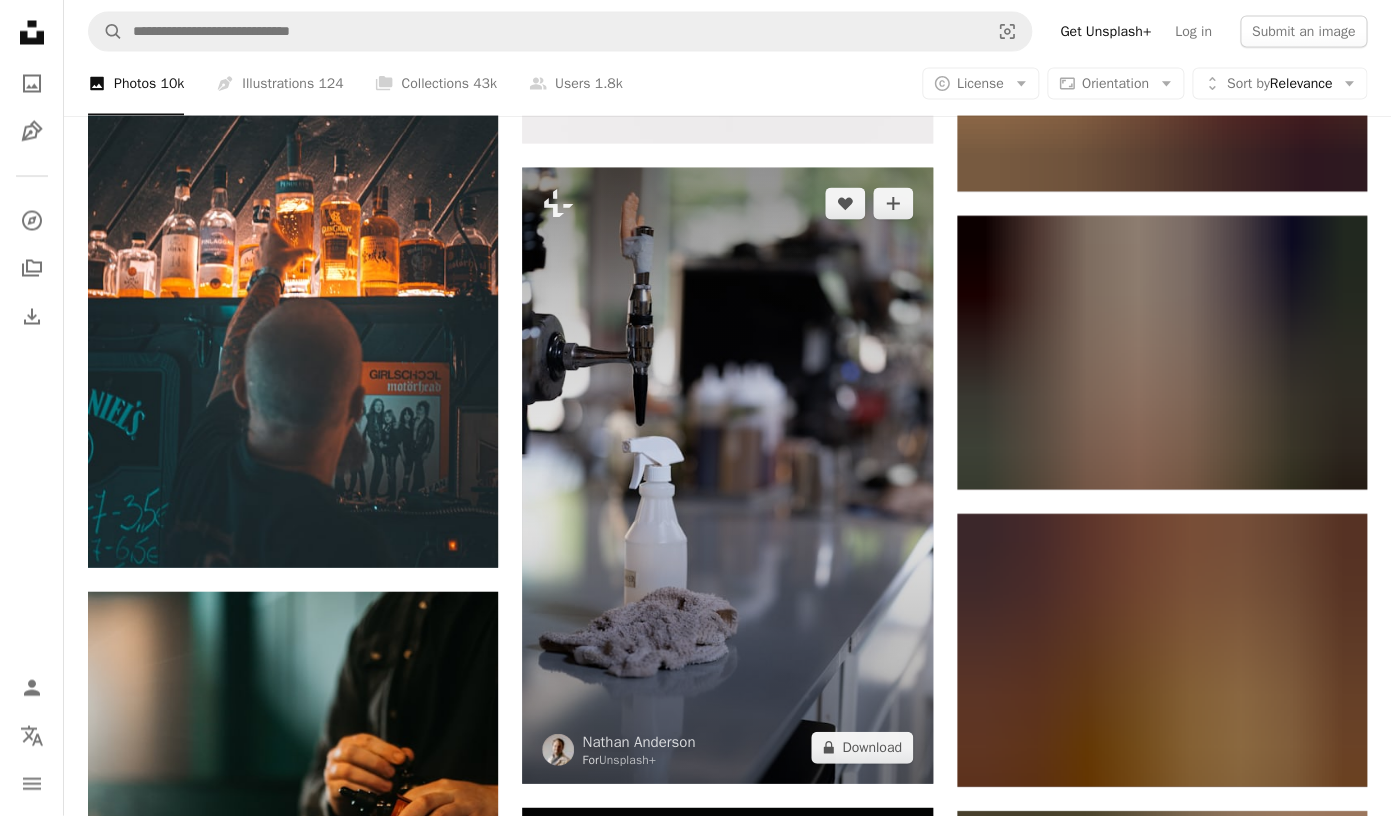 scroll, scrollTop: 51786, scrollLeft: 0, axis: vertical 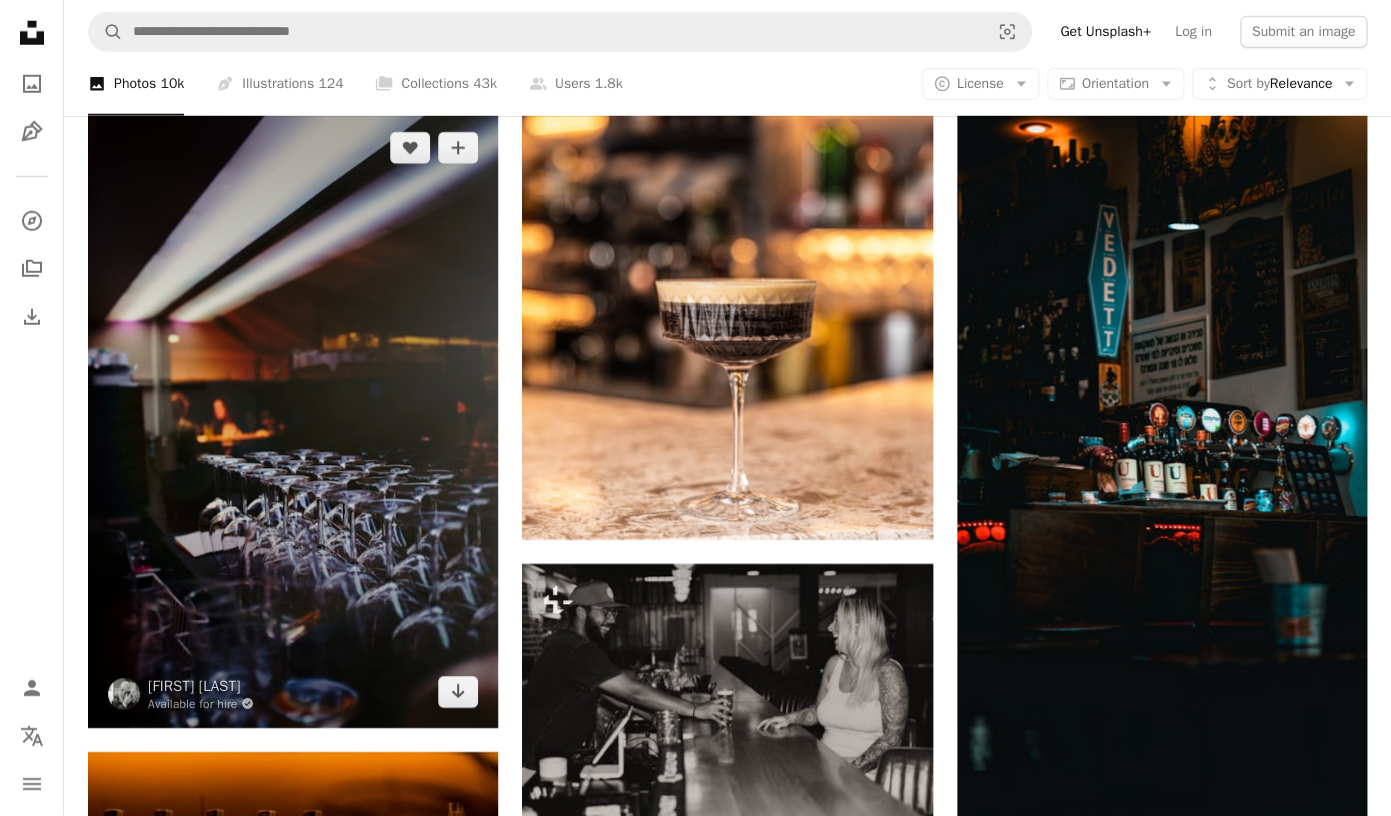 click at bounding box center (293, 419) 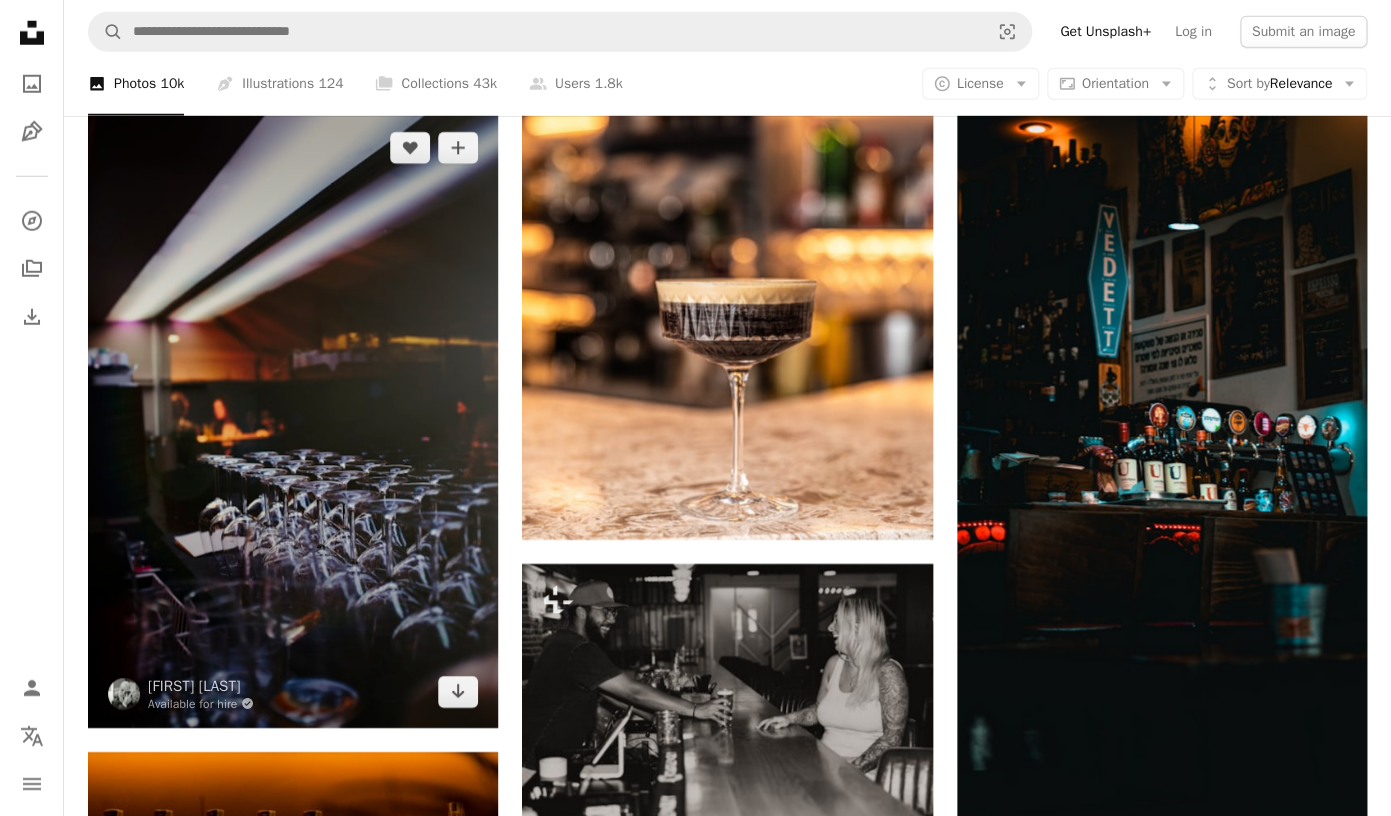 click at bounding box center [293, 419] 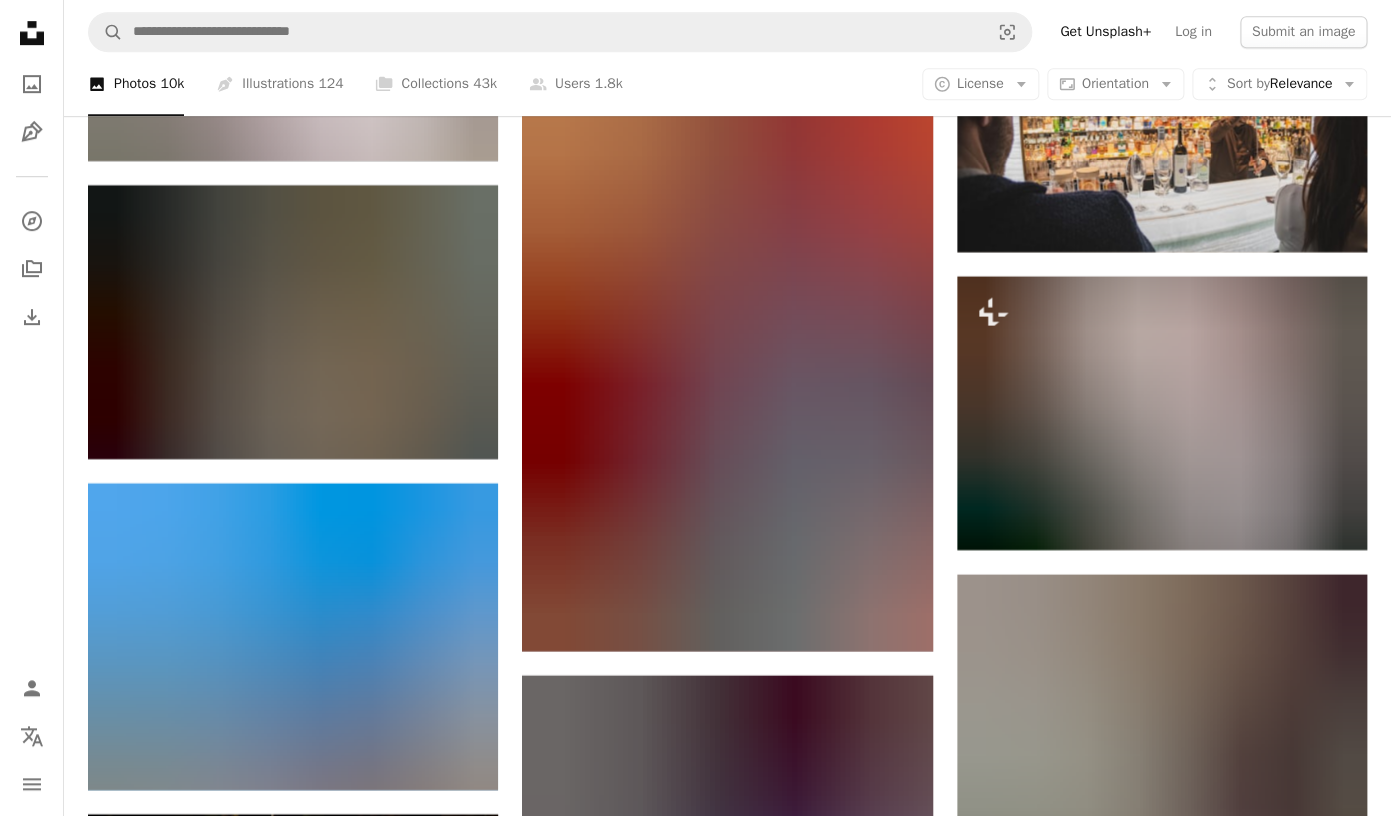 scroll, scrollTop: 67193, scrollLeft: 0, axis: vertical 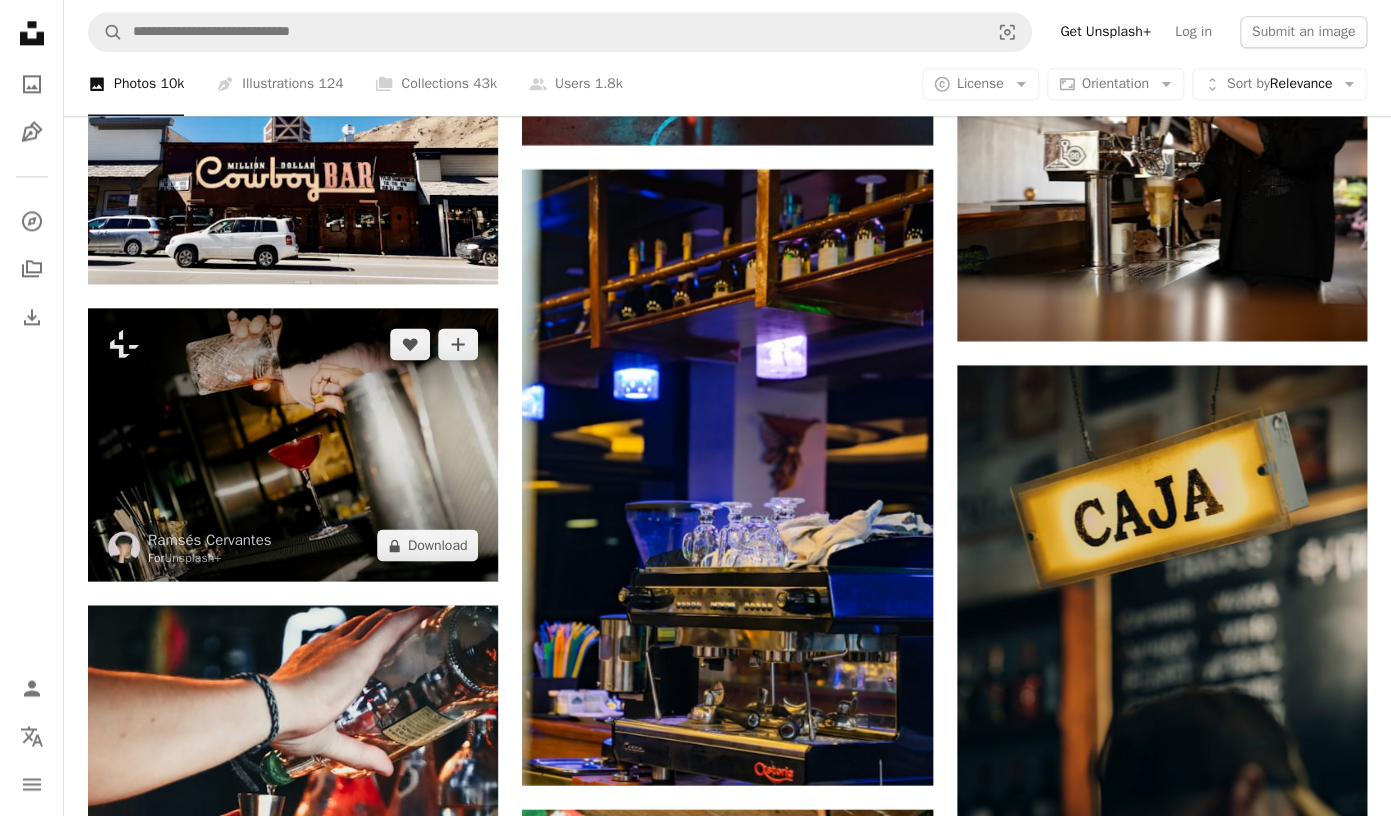 click at bounding box center (293, 444) 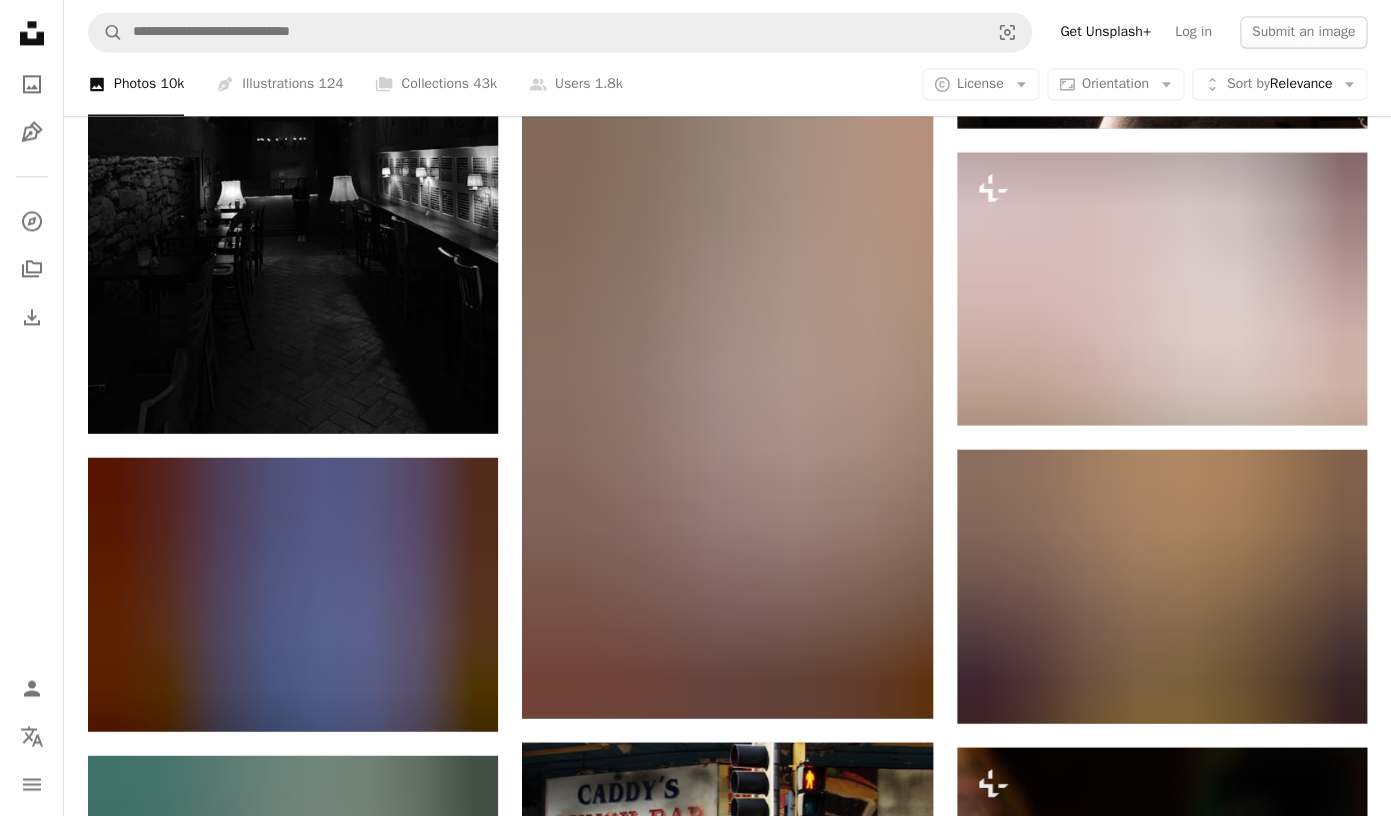scroll, scrollTop: 76873, scrollLeft: 0, axis: vertical 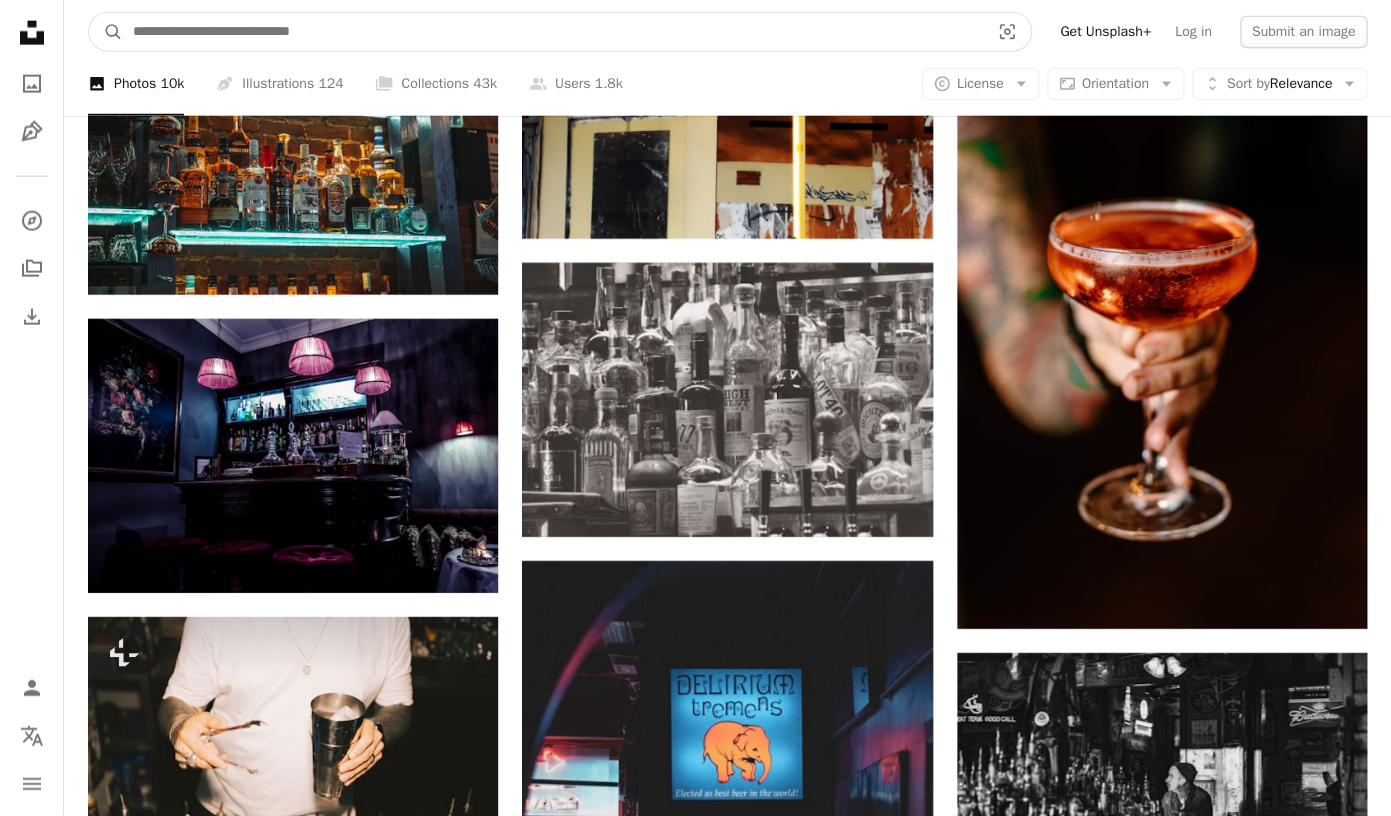 click at bounding box center [553, 32] 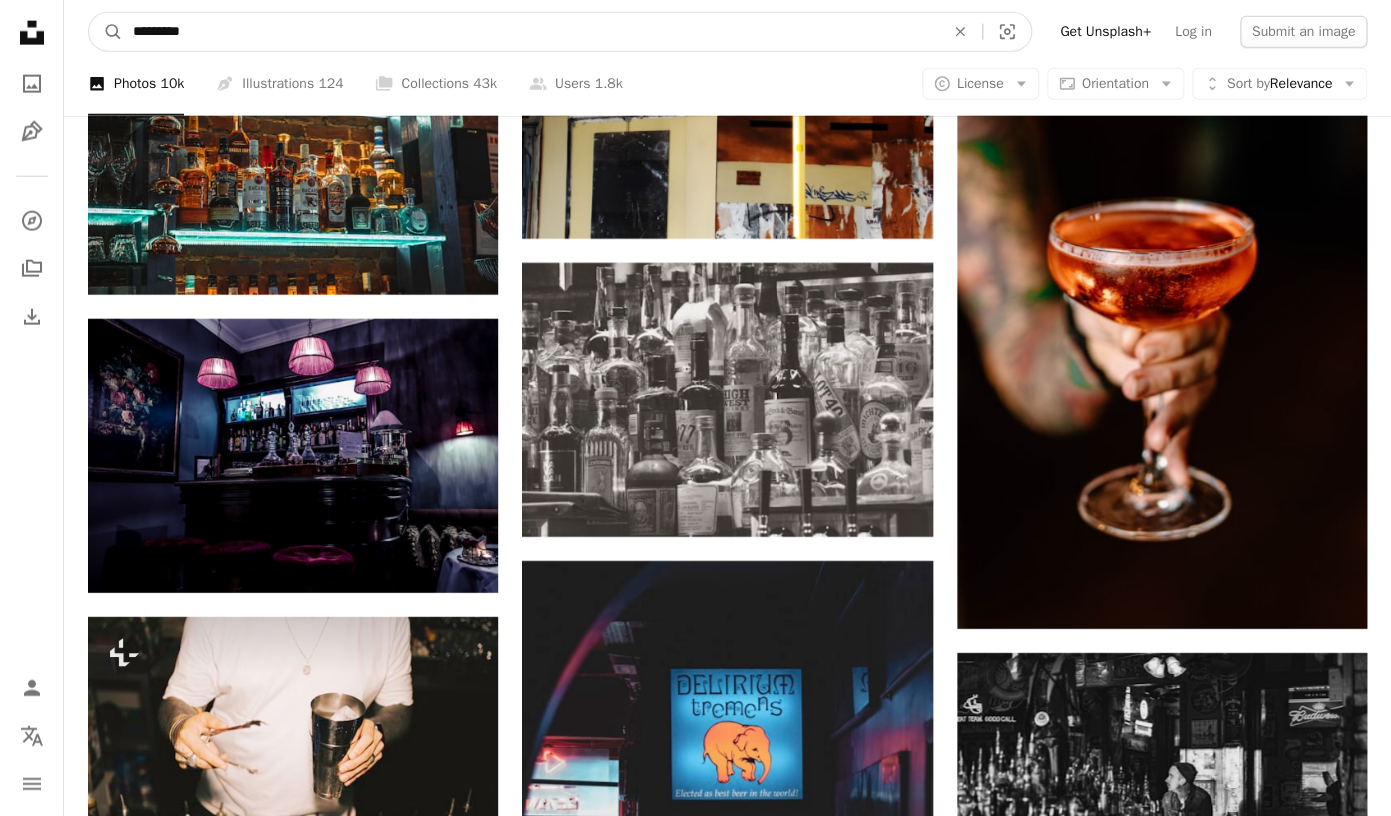 type on "*******" 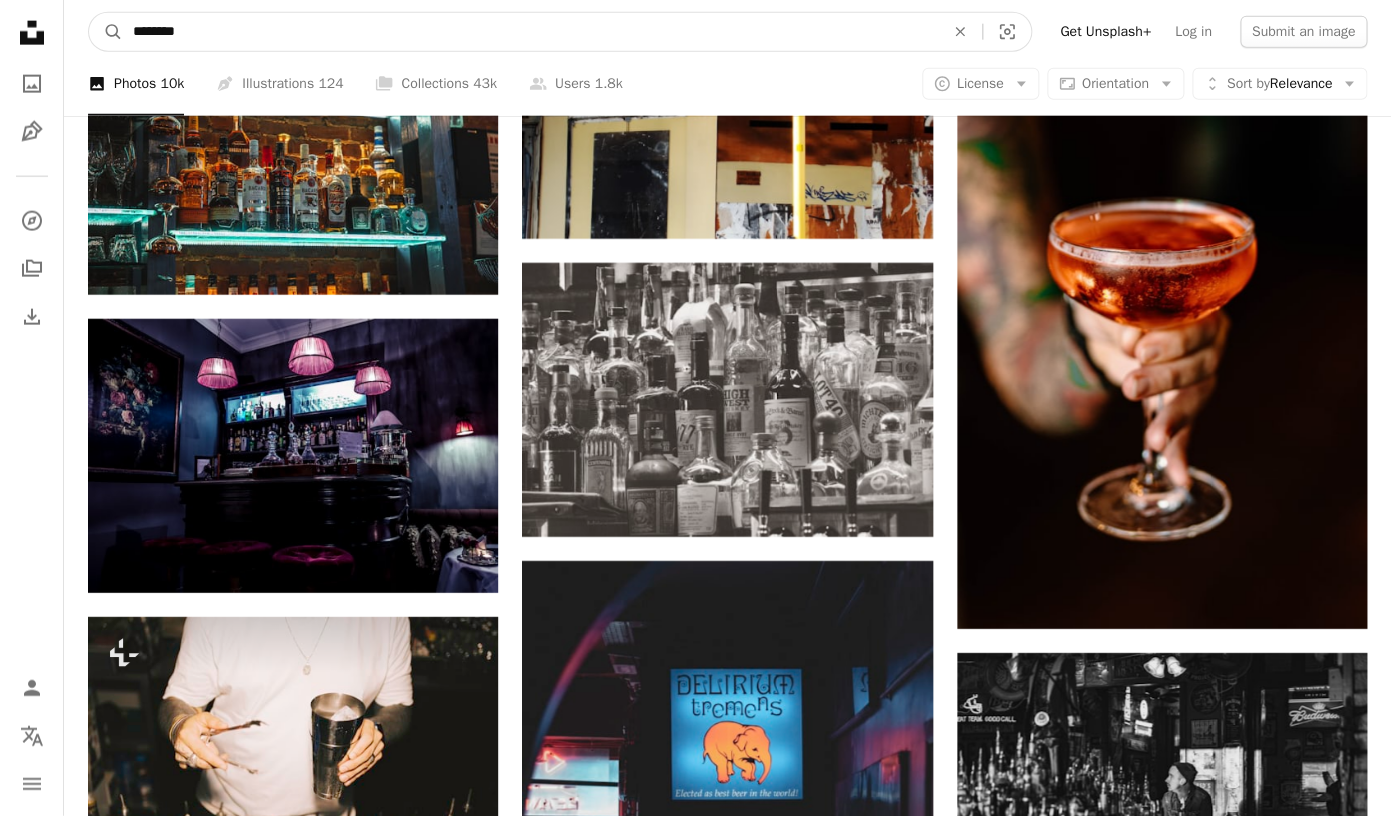 click on "A magnifying glass" at bounding box center [106, 32] 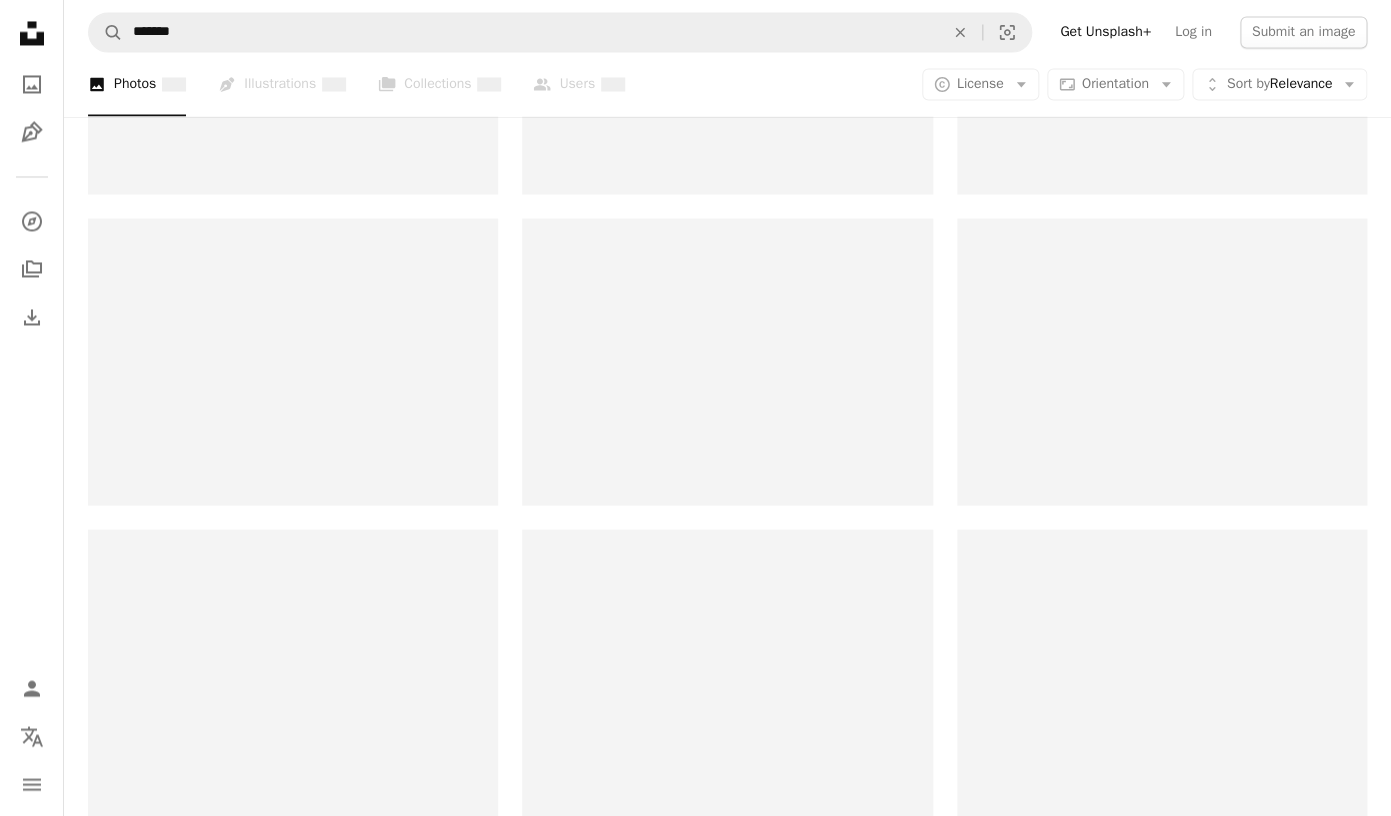 scroll, scrollTop: 0, scrollLeft: 0, axis: both 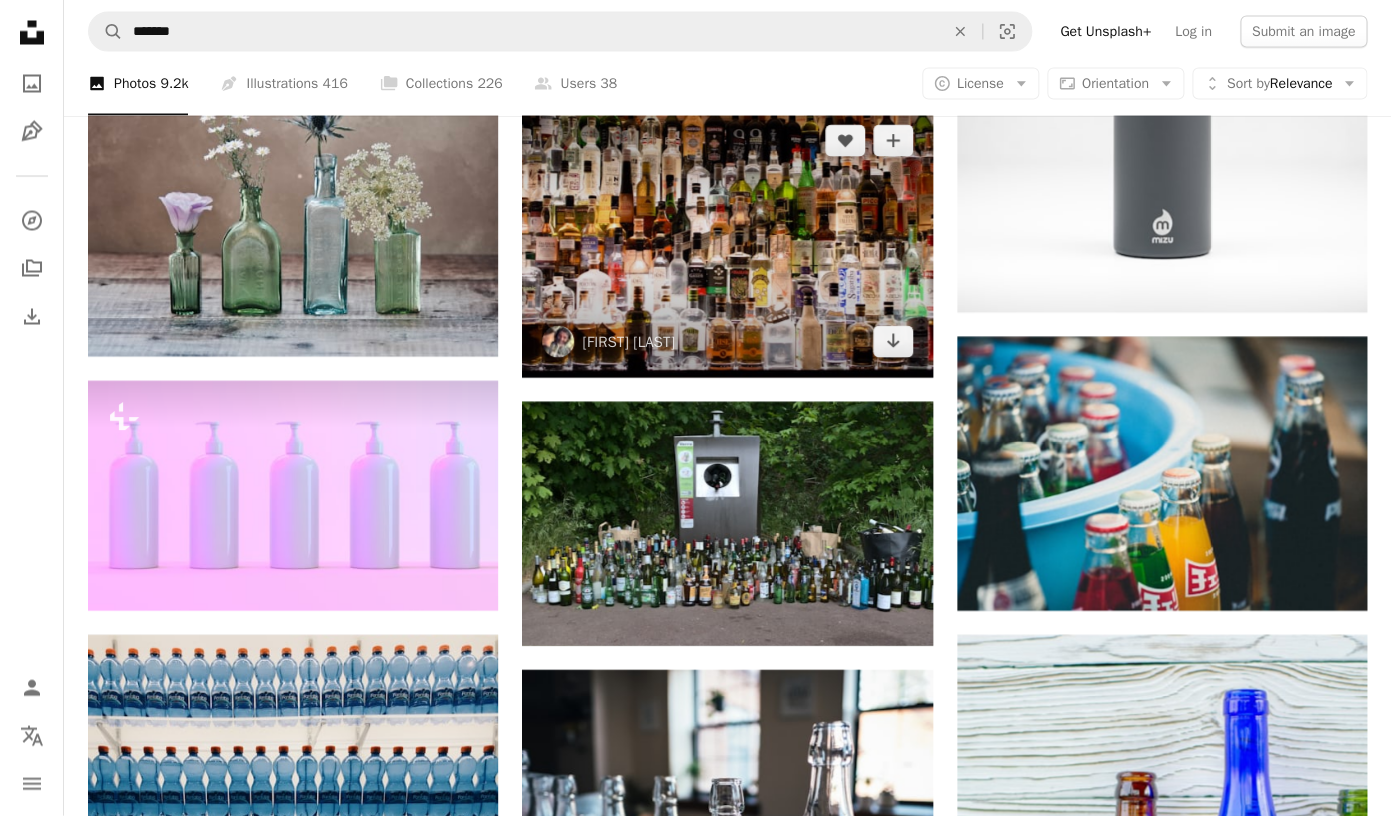 click at bounding box center [727, 241] 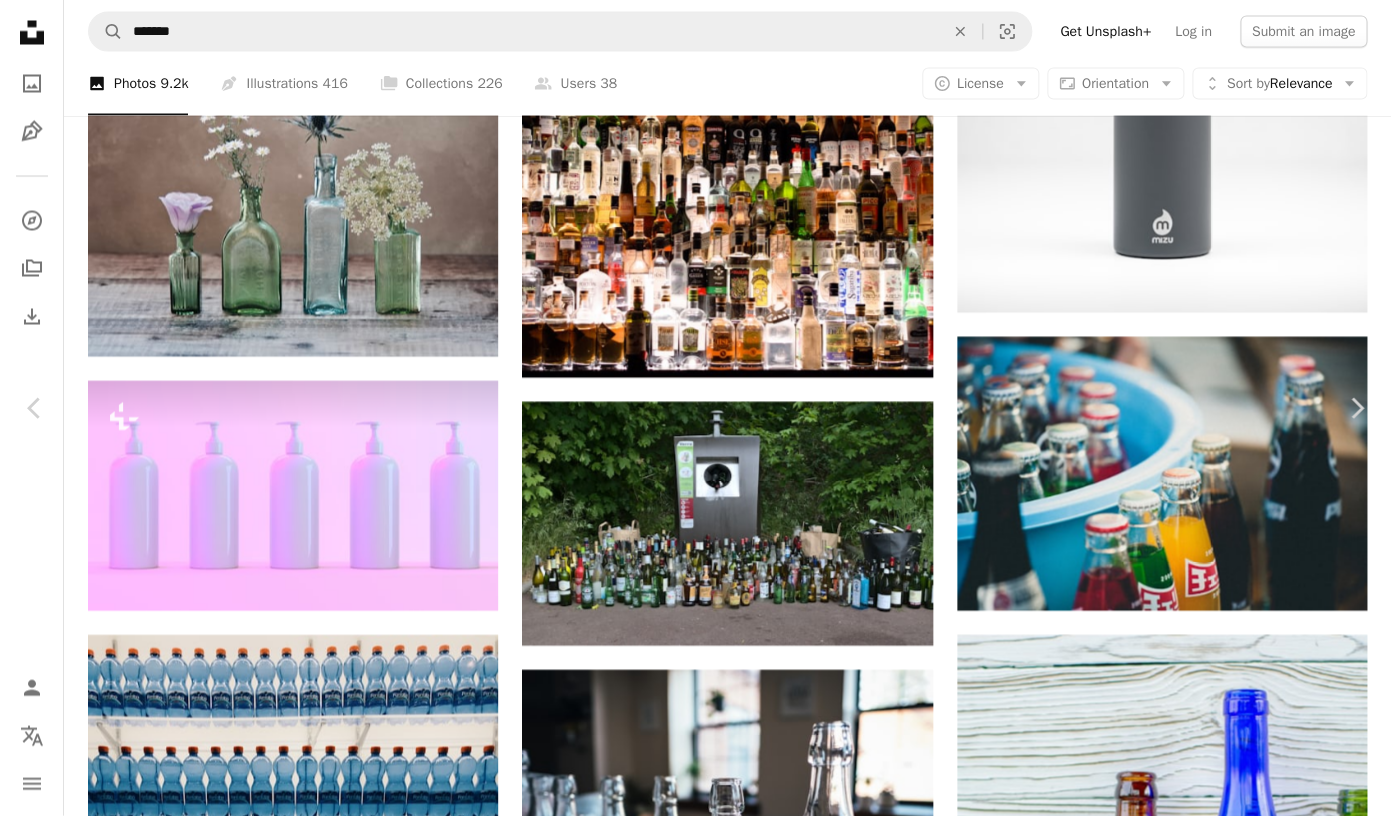 scroll, scrollTop: 1111, scrollLeft: 0, axis: vertical 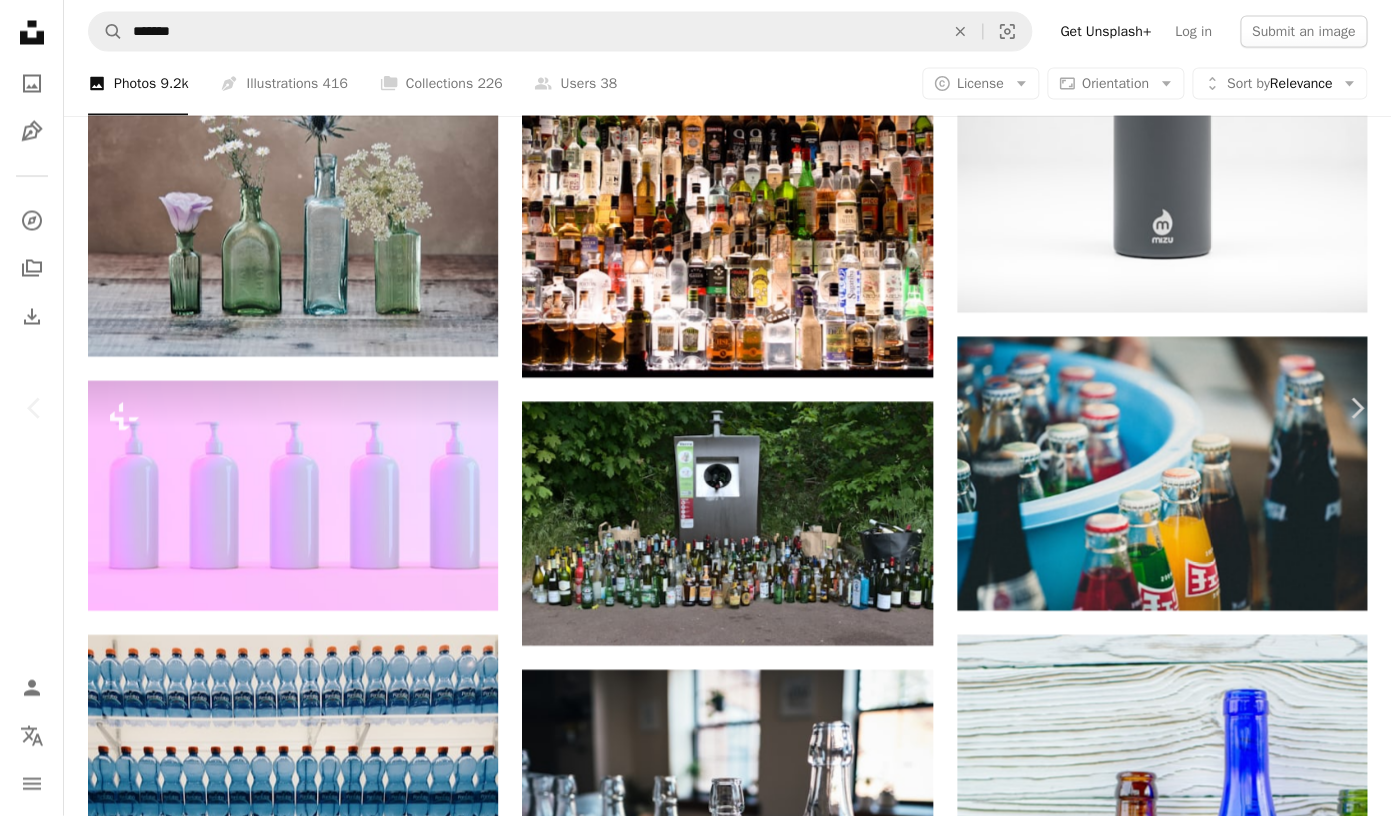 click on "[FIRST] [LAST]" at bounding box center (695, 3587) 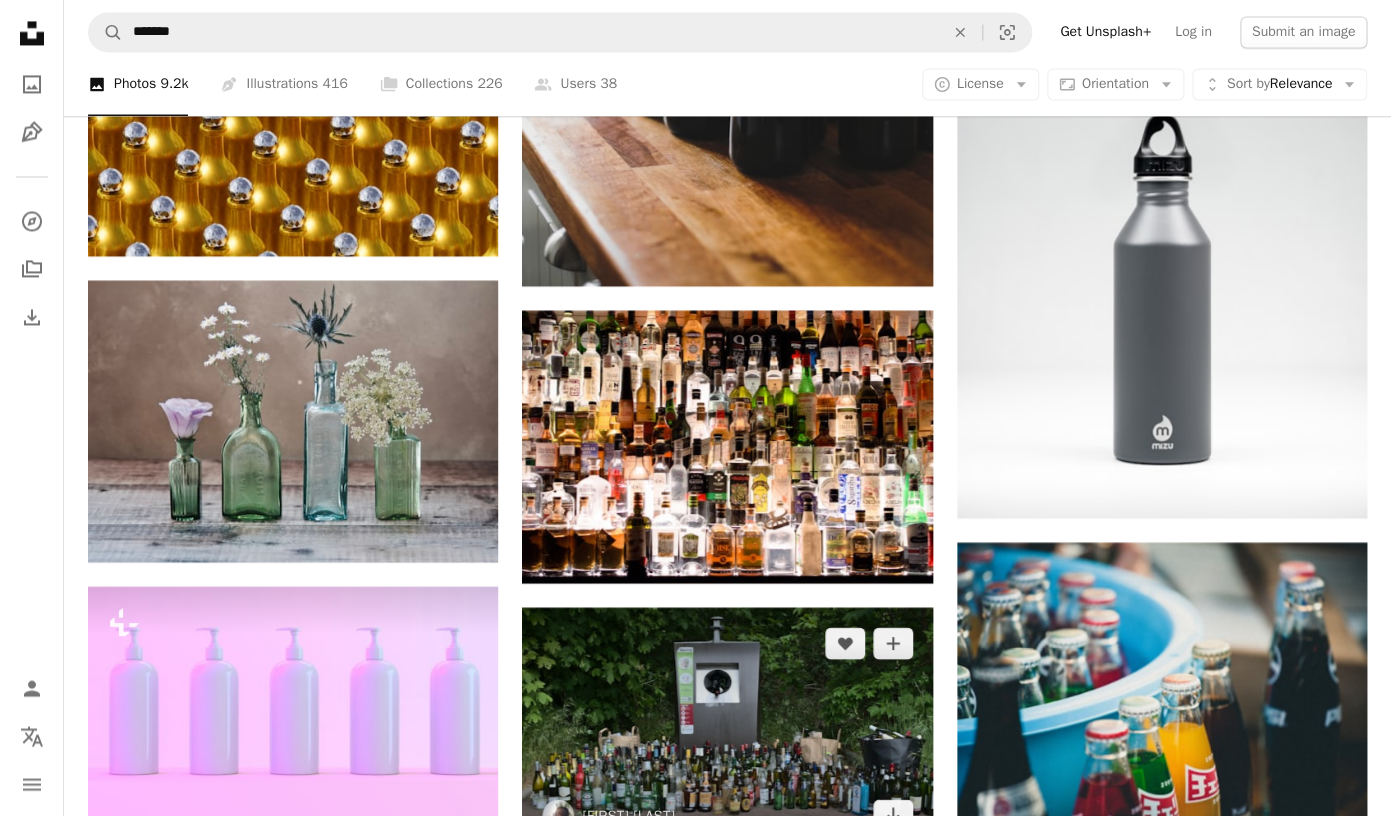 scroll, scrollTop: 1178, scrollLeft: 0, axis: vertical 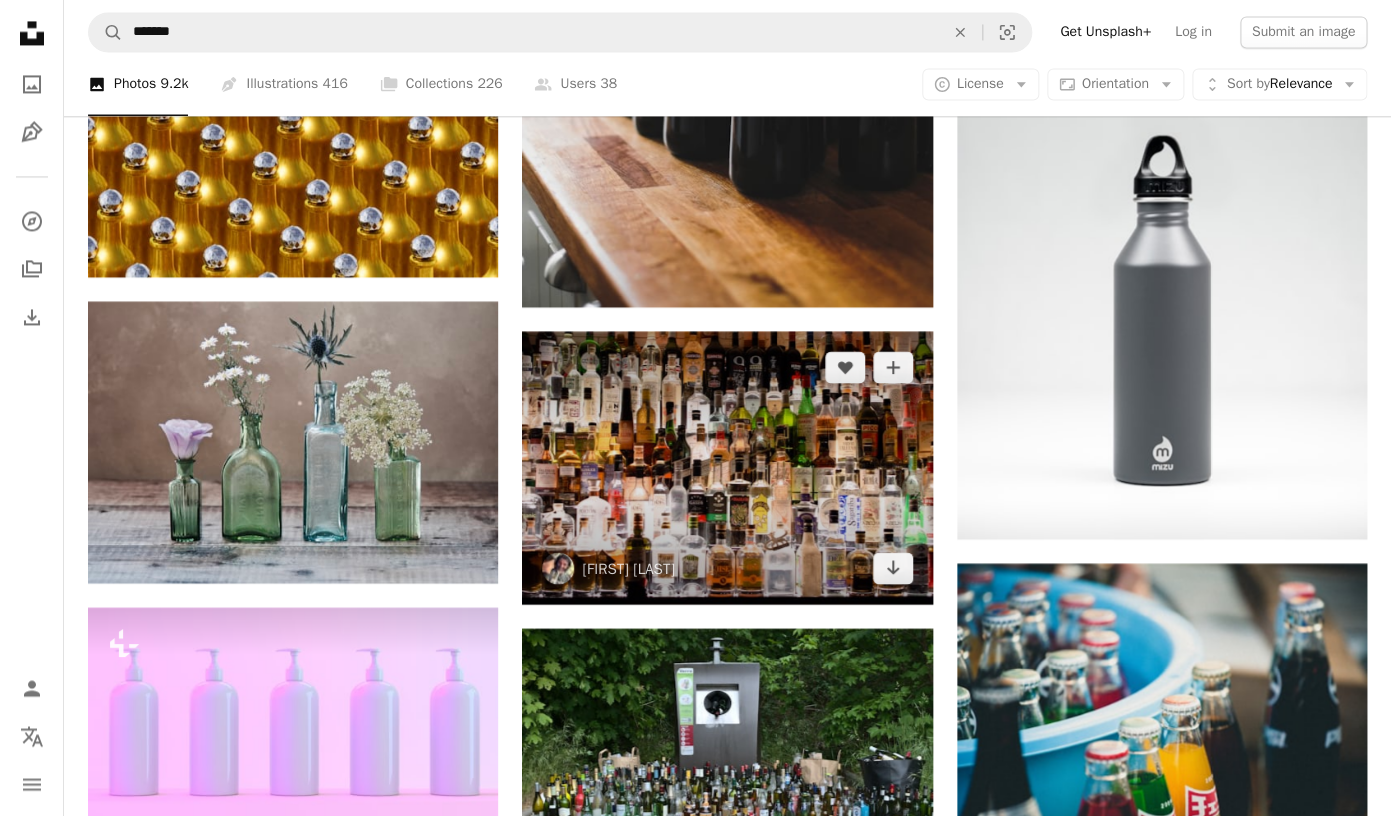 click at bounding box center (727, 467) 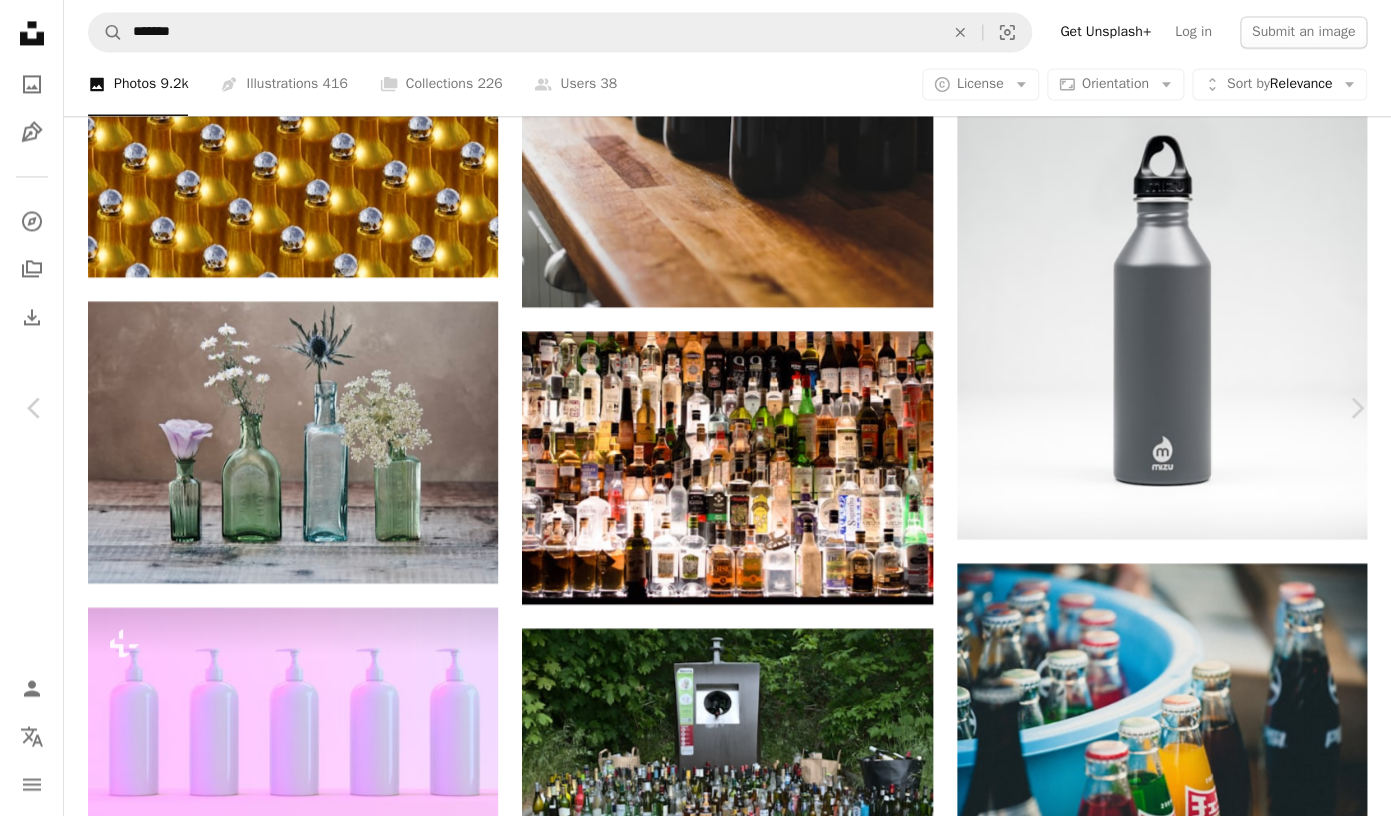 scroll, scrollTop: 39042, scrollLeft: 0, axis: vertical 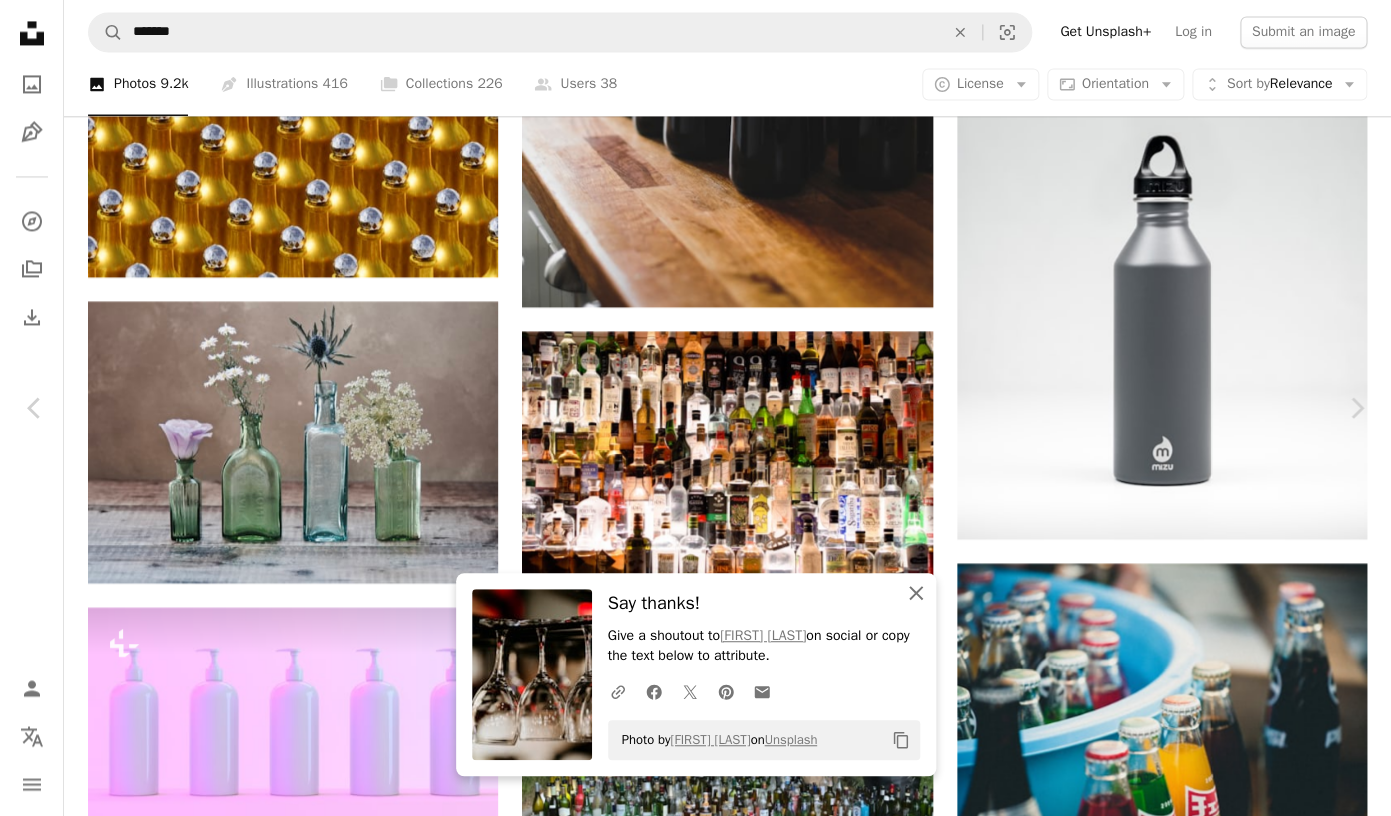 click on "An X shape Close" at bounding box center (916, 593) 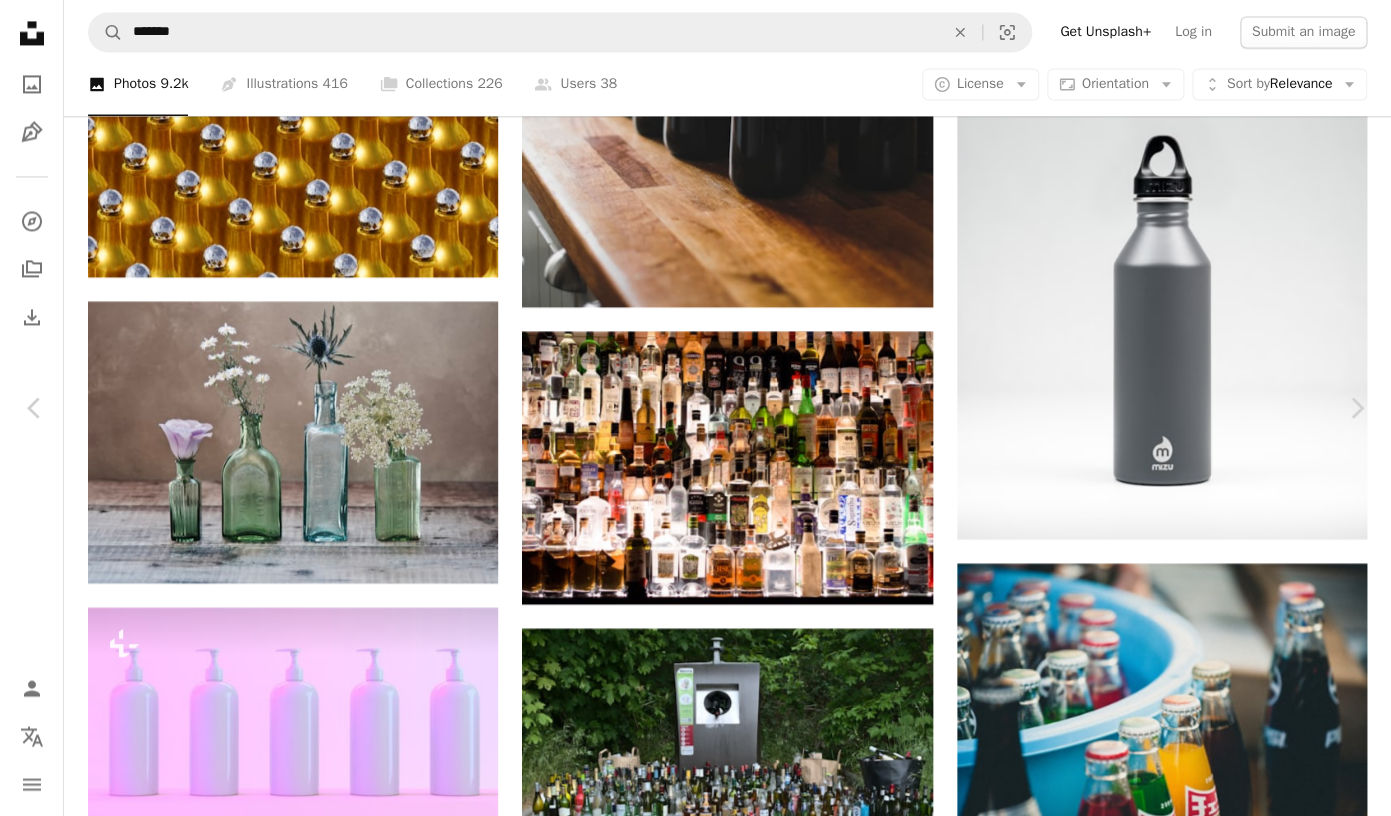 scroll, scrollTop: 49895, scrollLeft: 0, axis: vertical 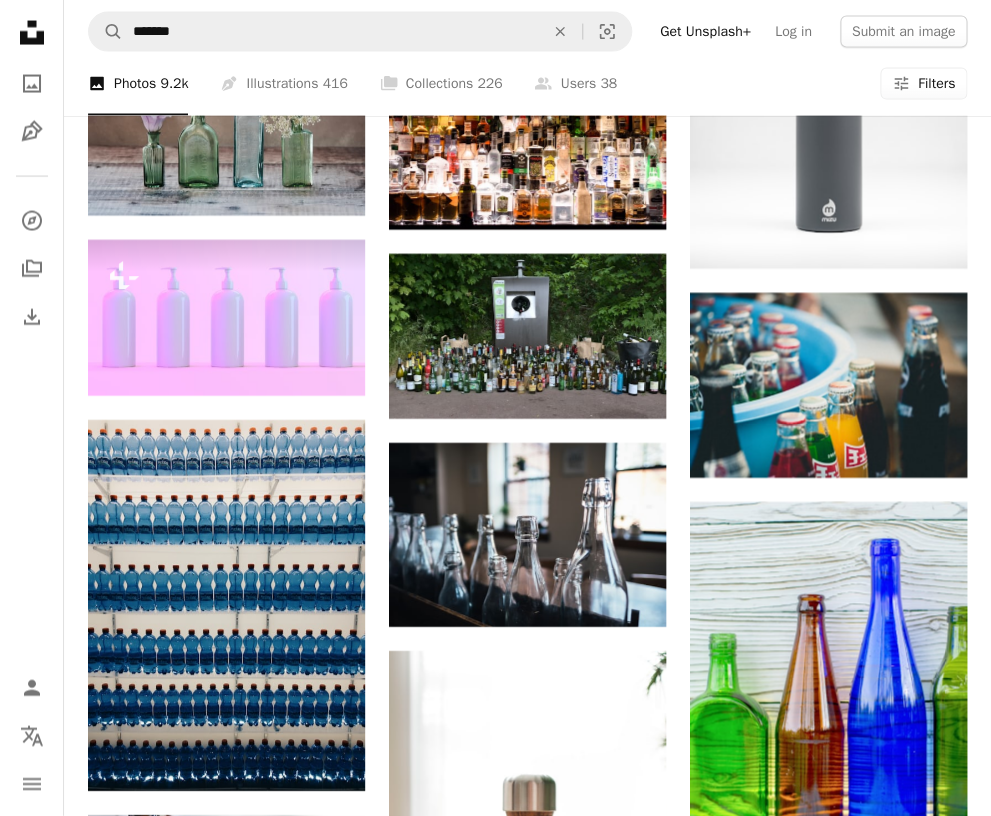 click on "Unsplash logo Unsplash Home" 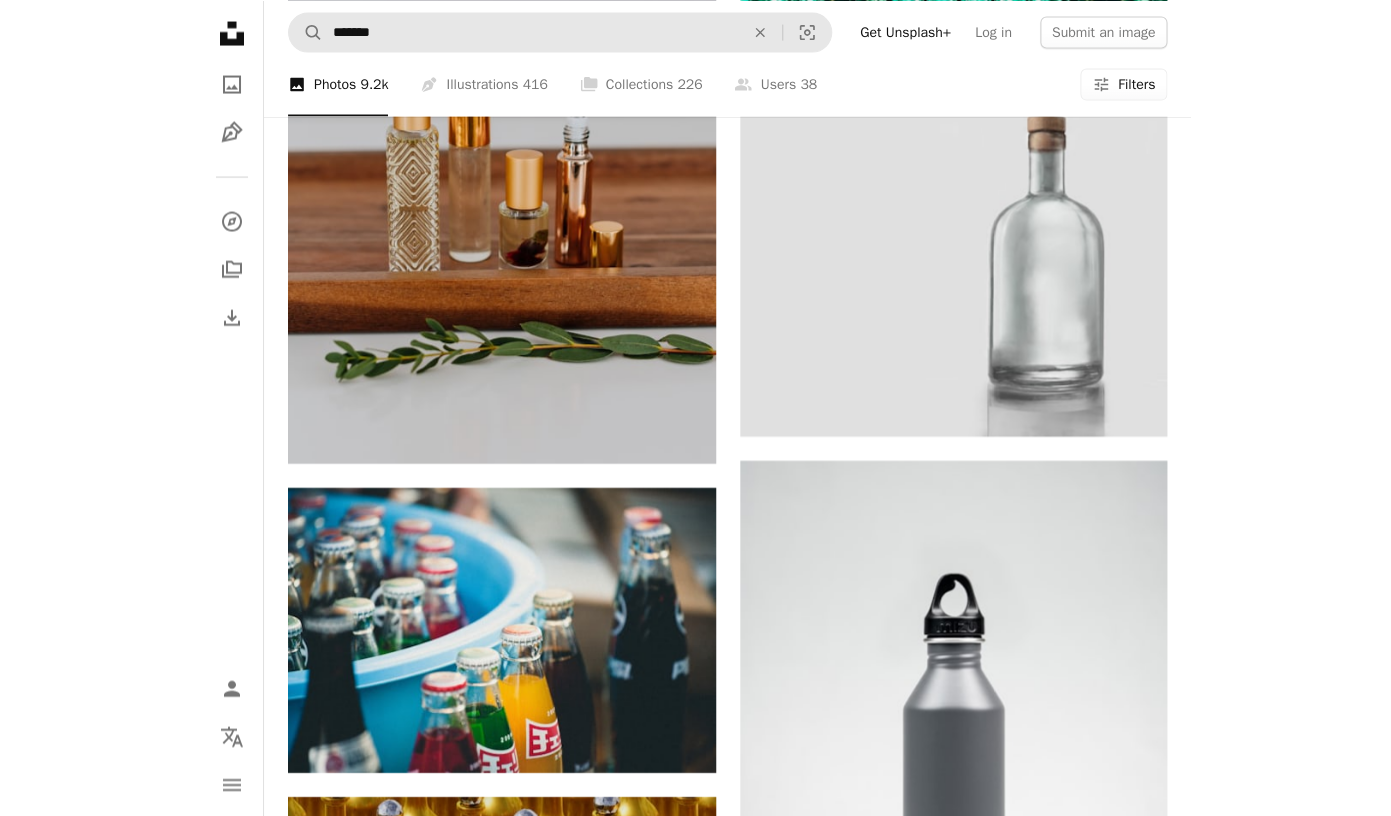 scroll, scrollTop: 1359, scrollLeft: 0, axis: vertical 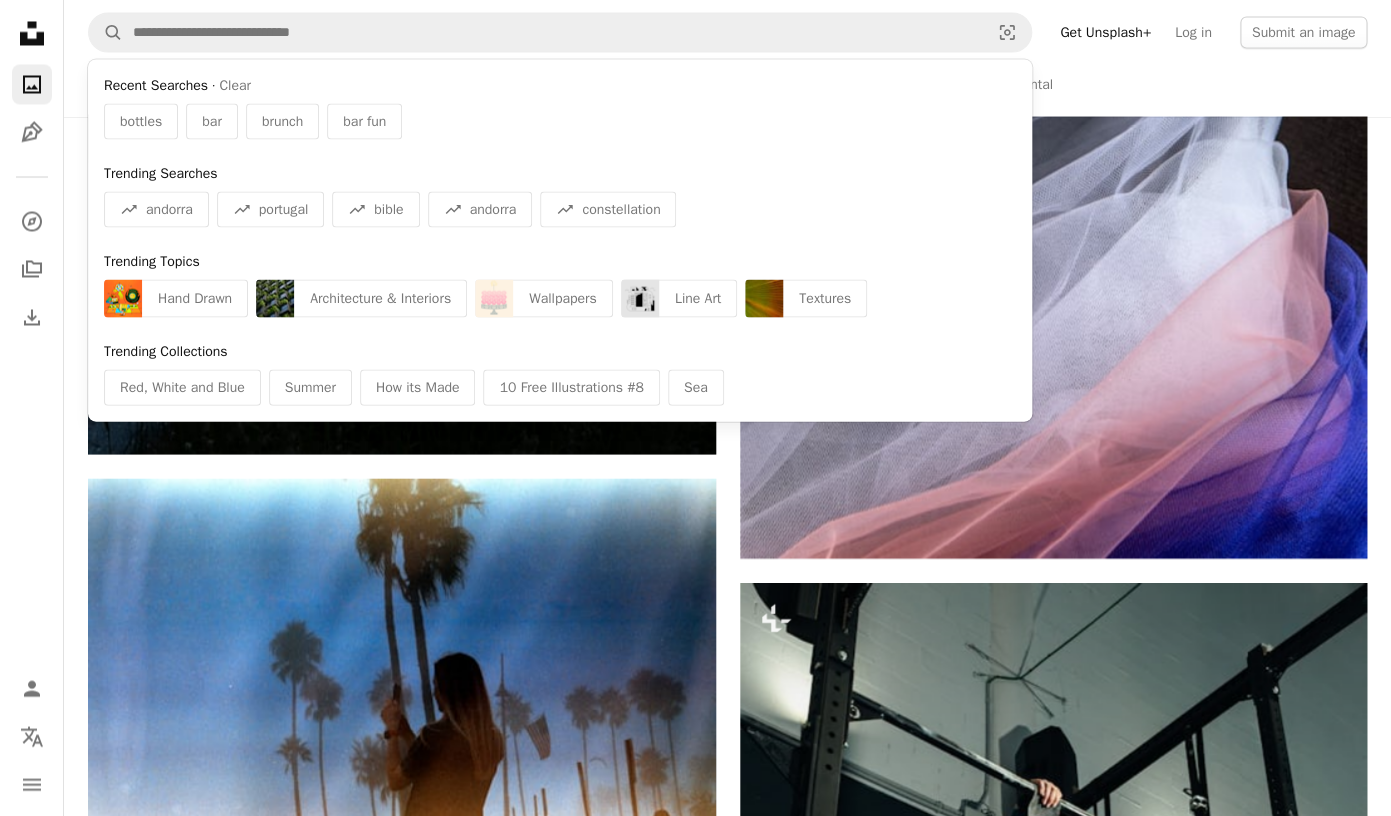 click at bounding box center (553, 32) 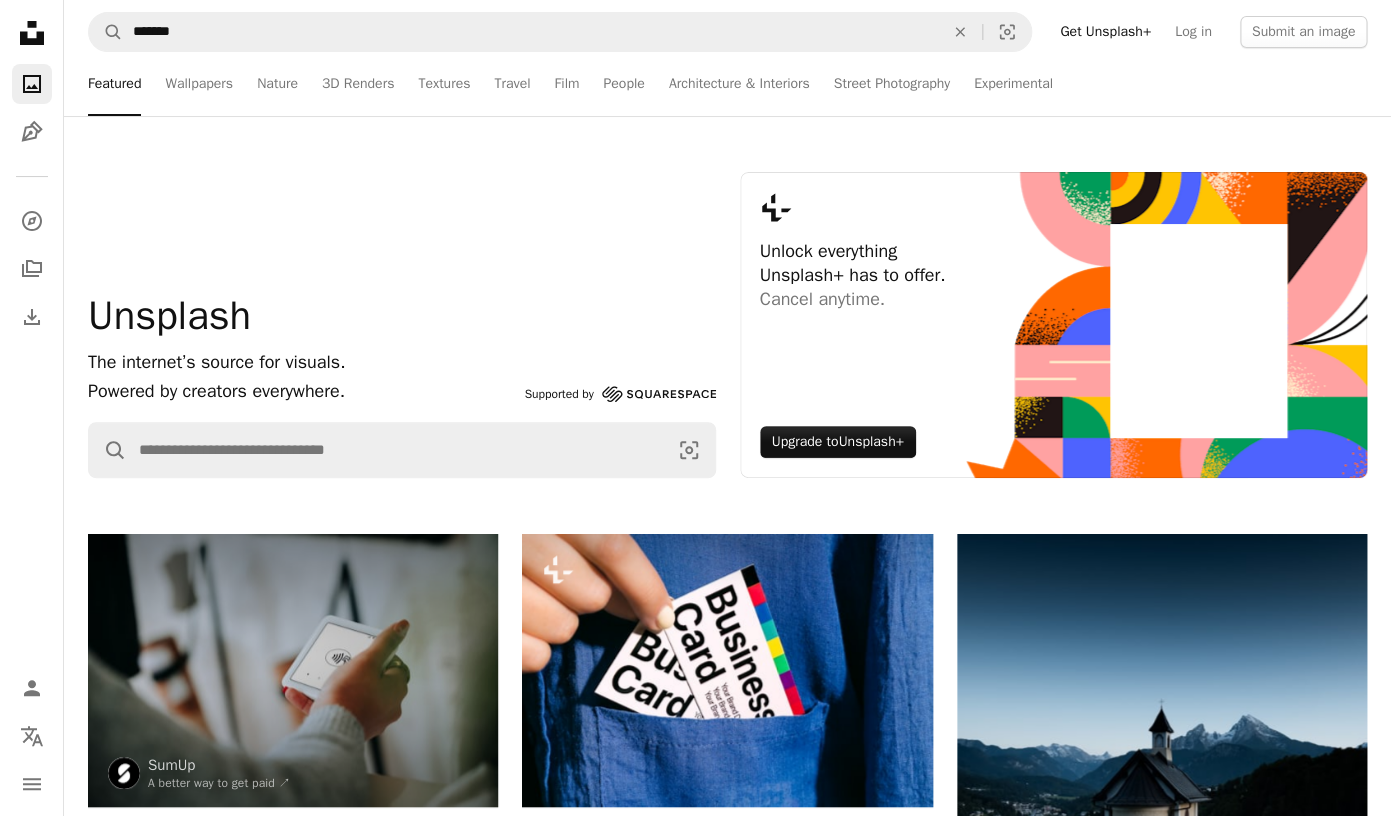 type on "*******" 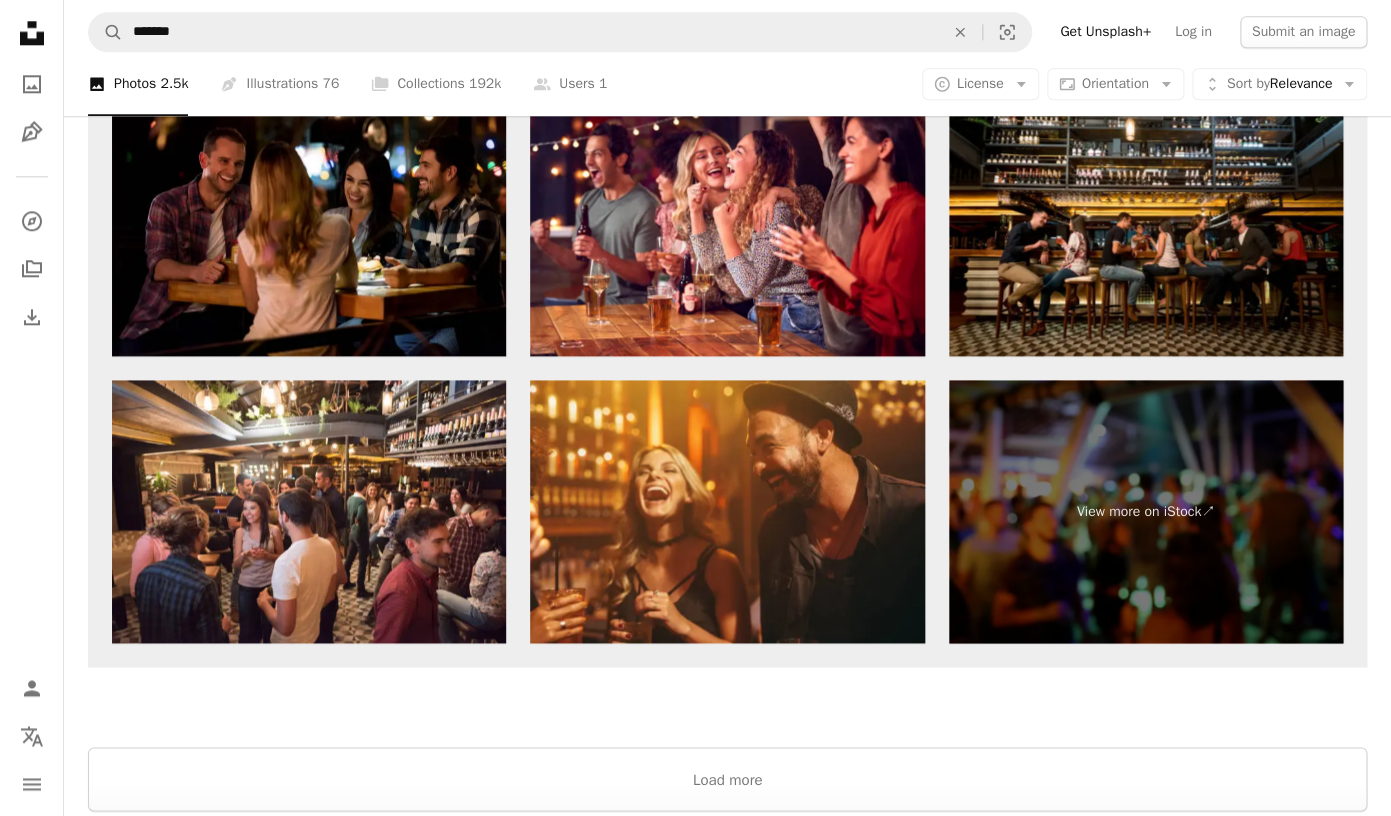 scroll, scrollTop: 9395, scrollLeft: 0, axis: vertical 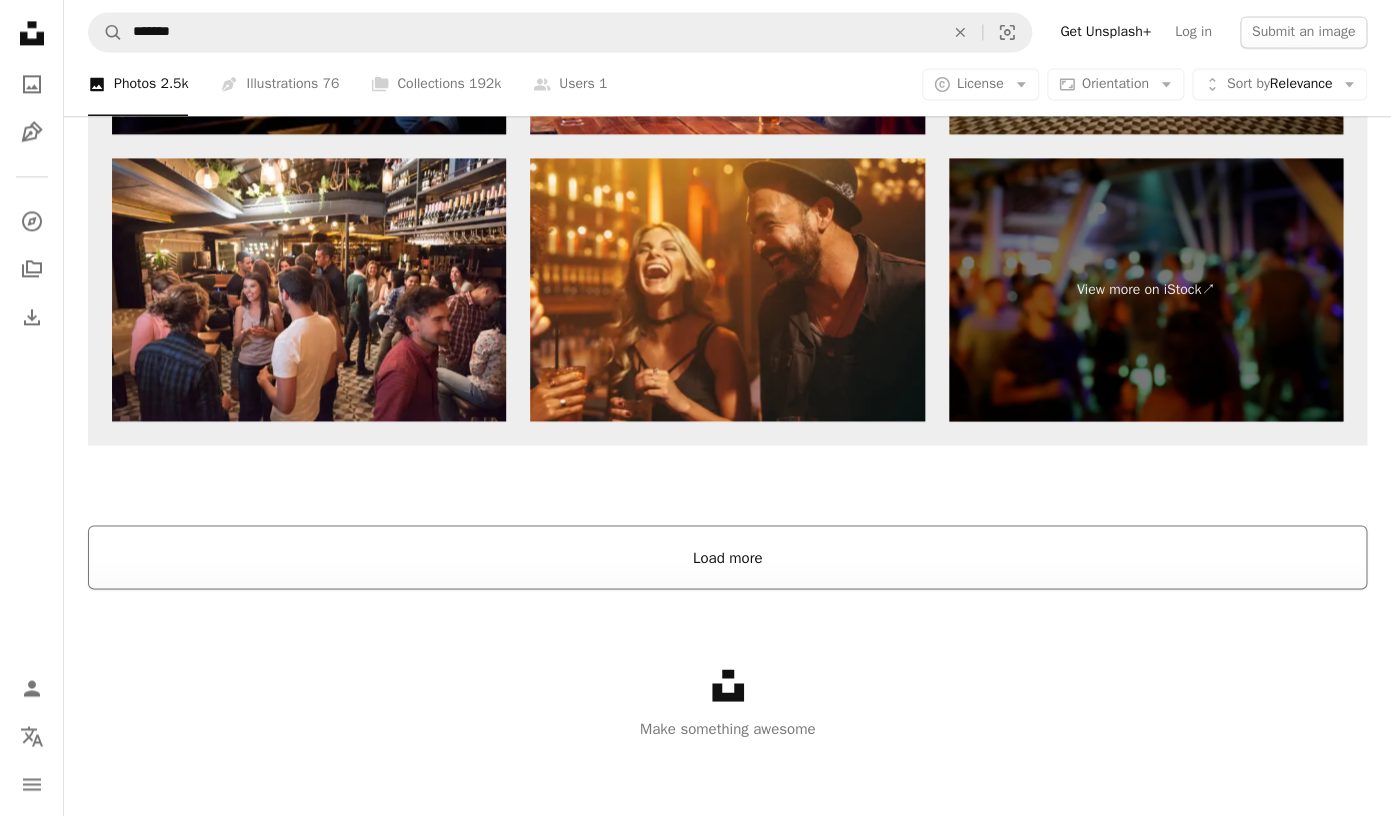 click on "Load more" at bounding box center (727, 557) 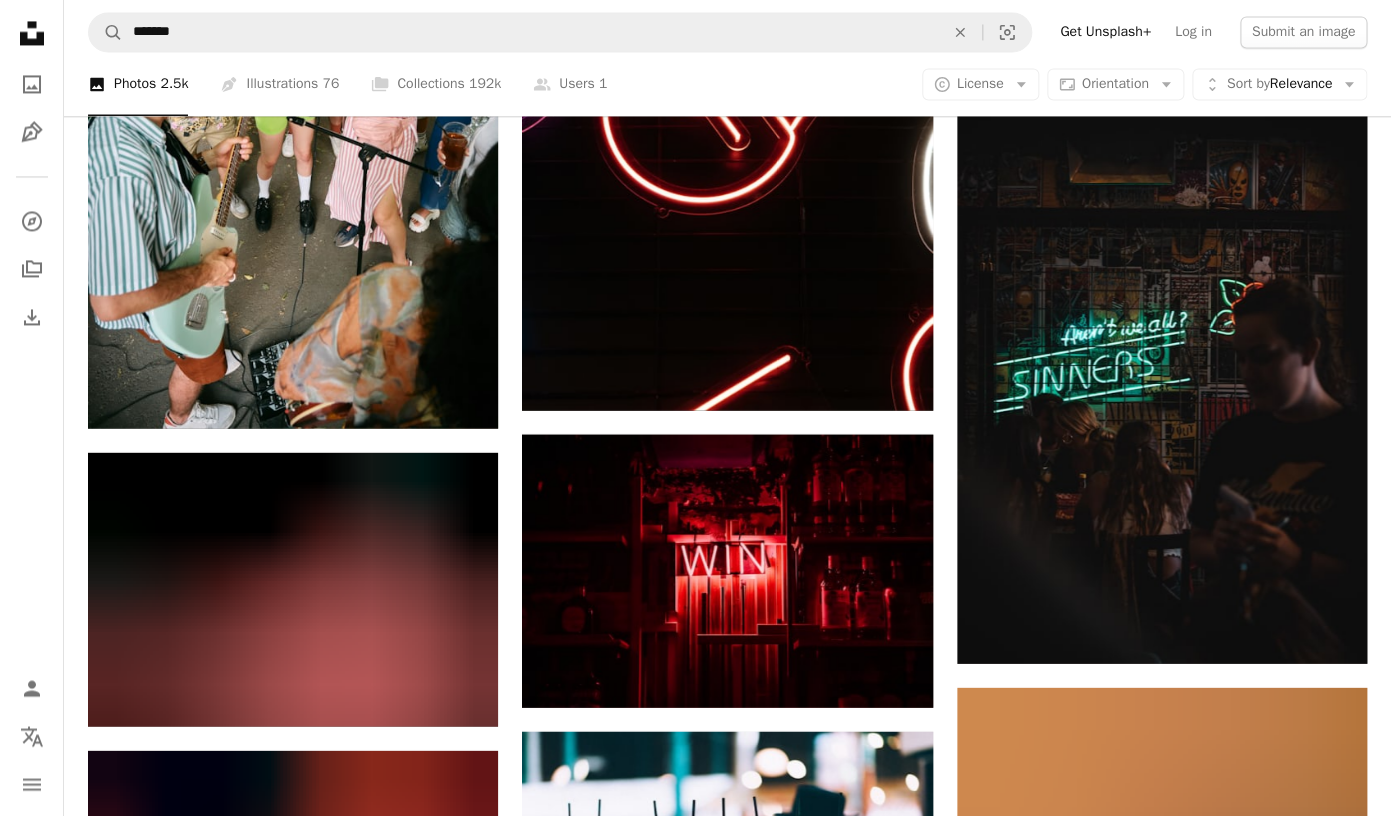 scroll, scrollTop: 54257, scrollLeft: 0, axis: vertical 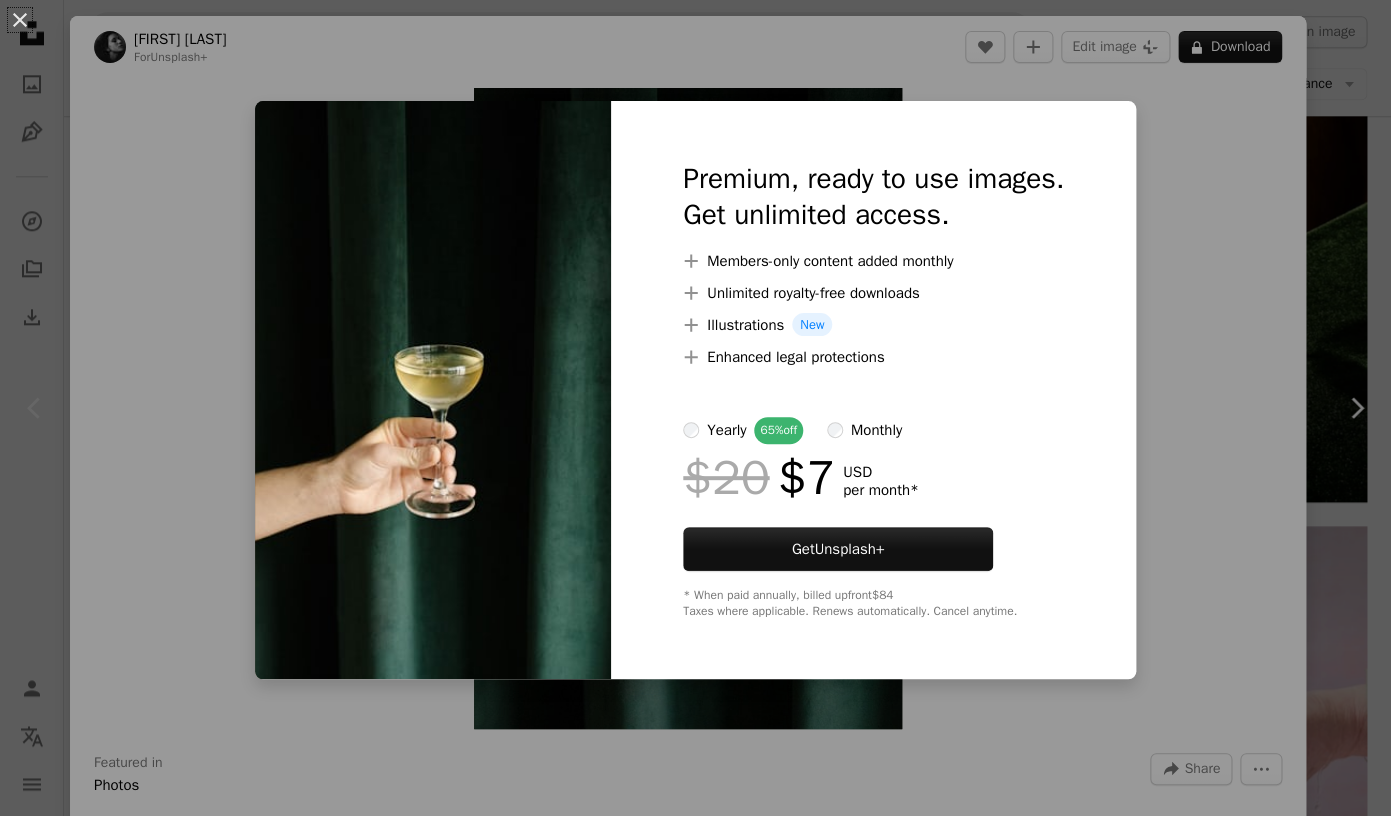 click on "An X shape Premium, ready to use images. Get unlimited access. A plus sign Members-only content added monthly A plus sign Unlimited royalty-free downloads A plus sign Illustrations  New A plus sign Enhanced legal protections yearly 65%  off monthly $20   $7 USD per month * Get  Unsplash+ * When paid annually, billed upfront  $84 Taxes where applicable. Renews automatically. Cancel anytime." at bounding box center (695, 408) 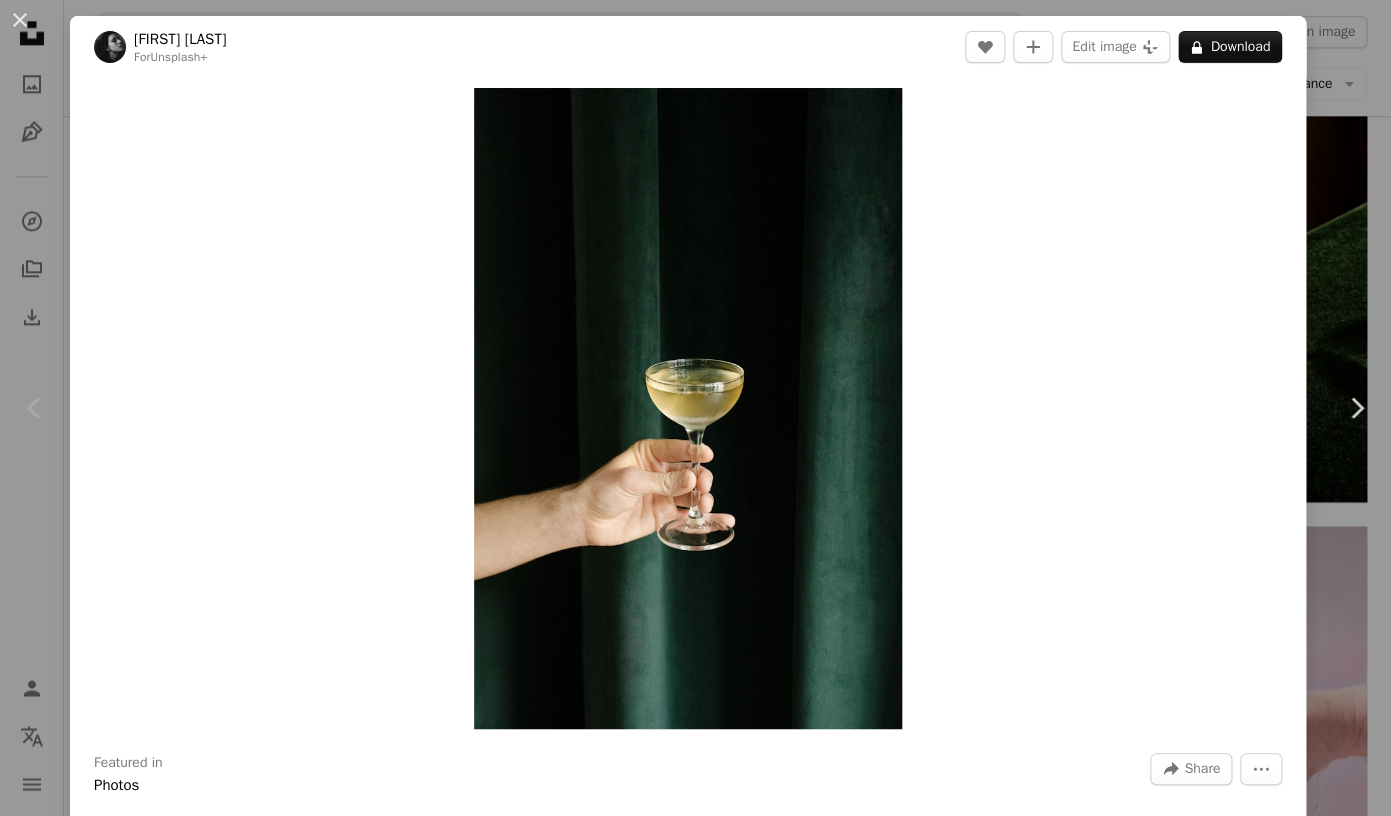 click on "An X shape Chevron left Chevron right Masha Rostovskaya For  Unsplash+ A heart A plus sign Edit image   Plus sign for Unsplash+ A lock   Download Zoom in Featured in Photos A forward-right arrow Share More Actions Calendar outlined Published on  August 7, 2024 Safety Licensed under the  Unsplash+ License dark background hand alcohol white wine glass of wine coupe glass Free images From this series Plus sign for Unsplash+ Plus sign for Unsplash+ Related images Plus sign for Unsplash+ A heart A plus sign Karolina Grabowska For  Unsplash+ A lock   Download Plus sign for Unsplash+ A heart A plus sign Getty Images For  Unsplash+ A lock   Download Plus sign for Unsplash+ A heart A plus sign Adrian Infernus For  Unsplash+ A lock   Download Plus sign for Unsplash+ A heart A plus sign Thomas Franke For  Unsplash+ A lock   Download Plus sign for Unsplash+ A heart A plus sign Margaret Jaszowska For  Unsplash+ A lock   Download Plus sign for Unsplash+ A heart A plus sign Curated Lifestyle For  Unsplash+ A lock   Download" at bounding box center (695, 408) 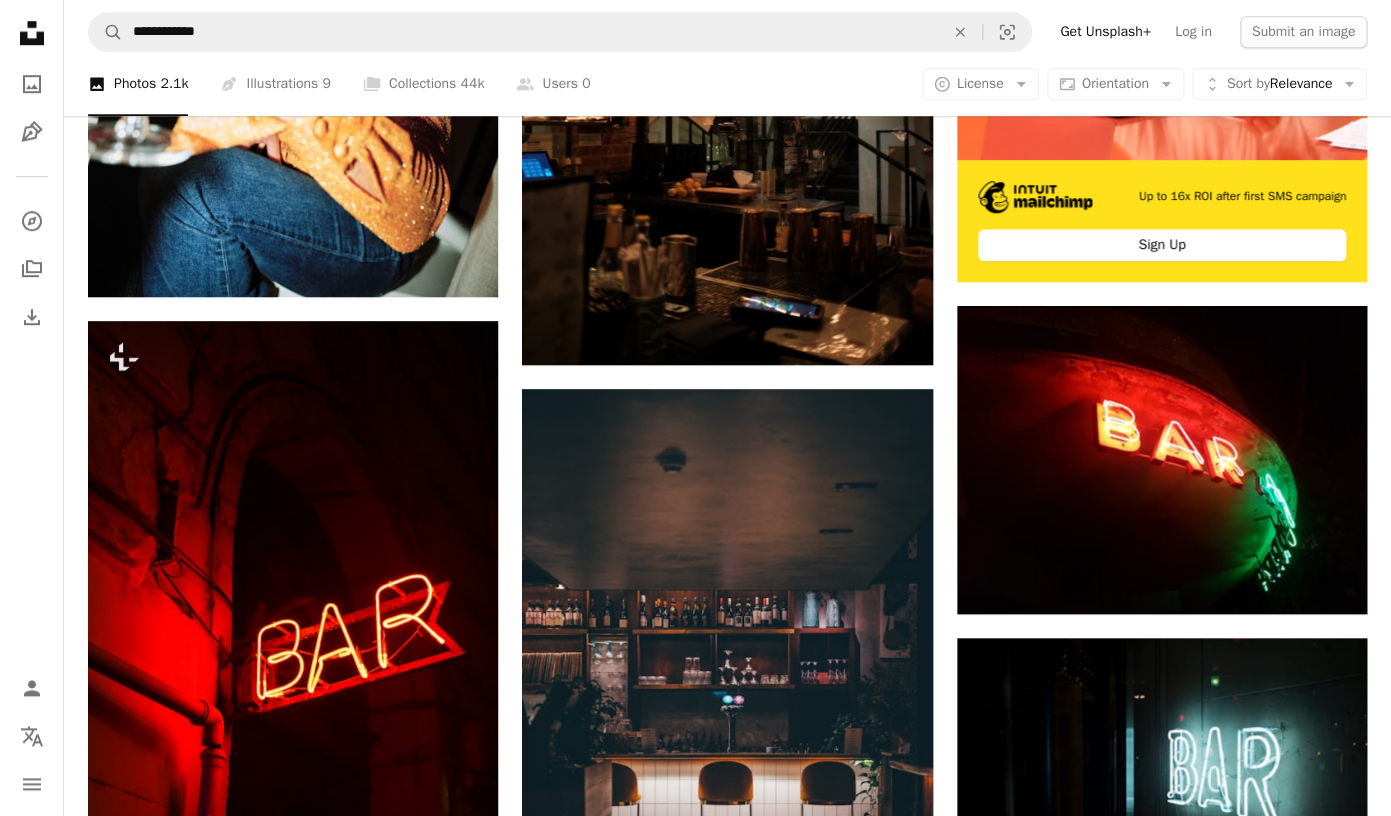 scroll, scrollTop: 0, scrollLeft: 0, axis: both 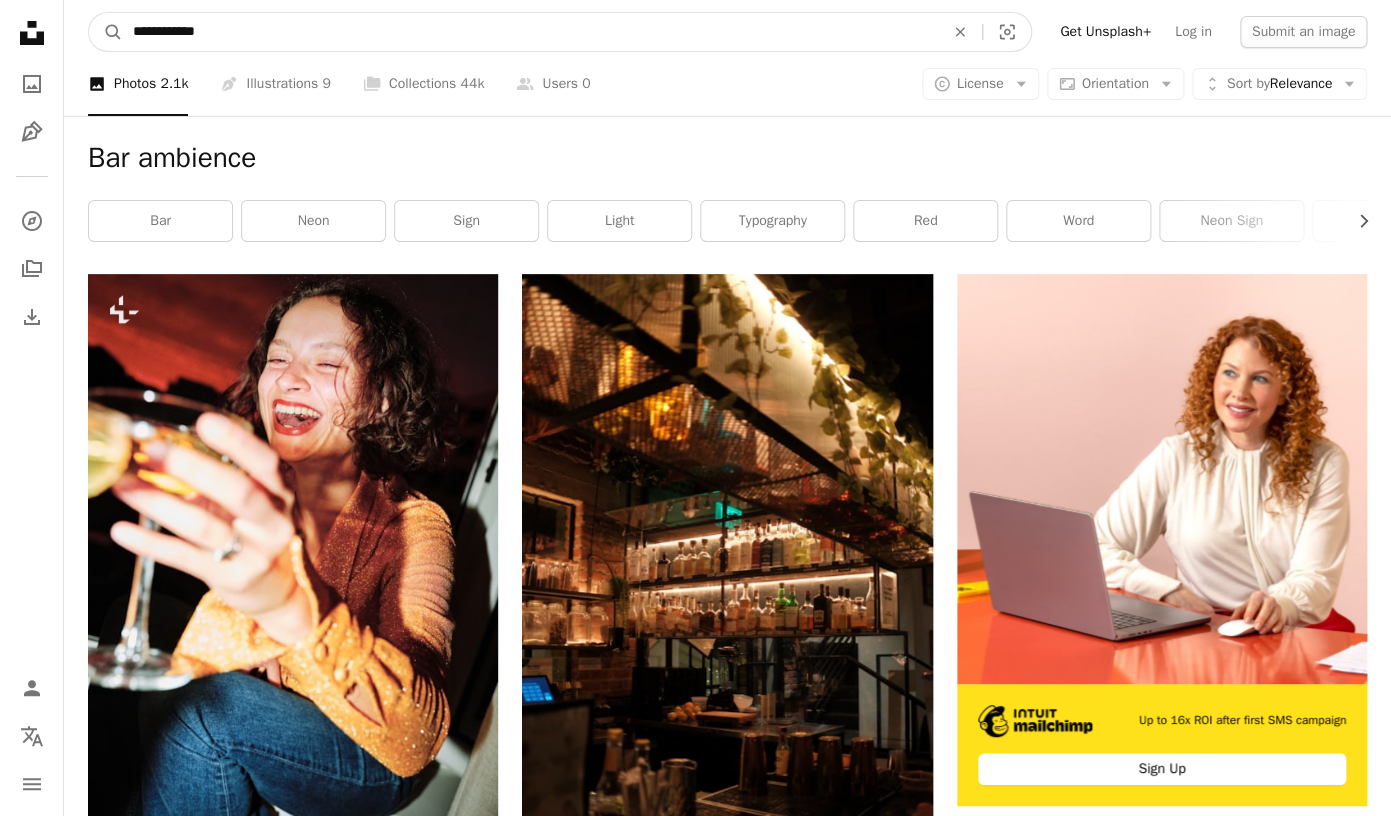 click on "**********" at bounding box center (530, 32) 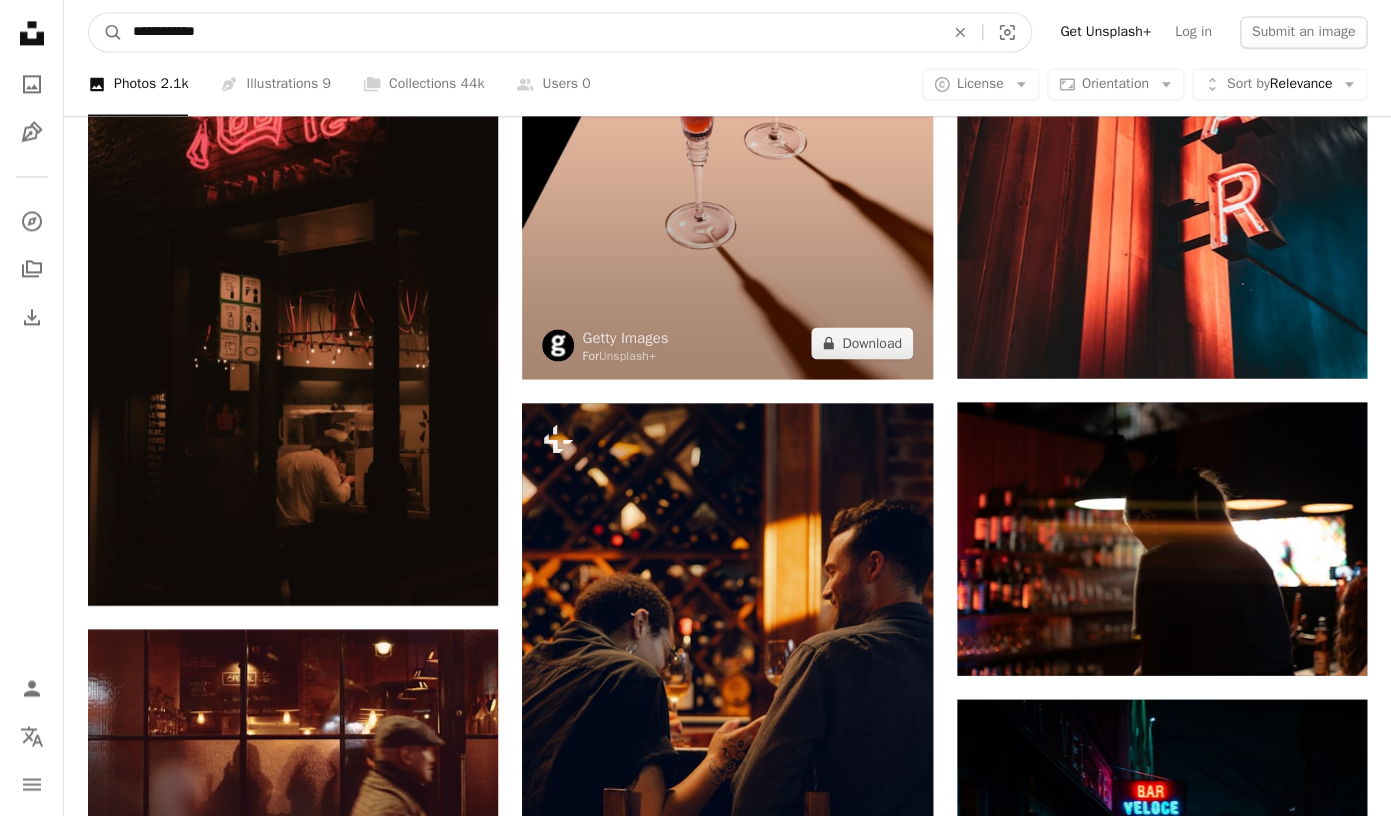 scroll, scrollTop: 6037, scrollLeft: 0, axis: vertical 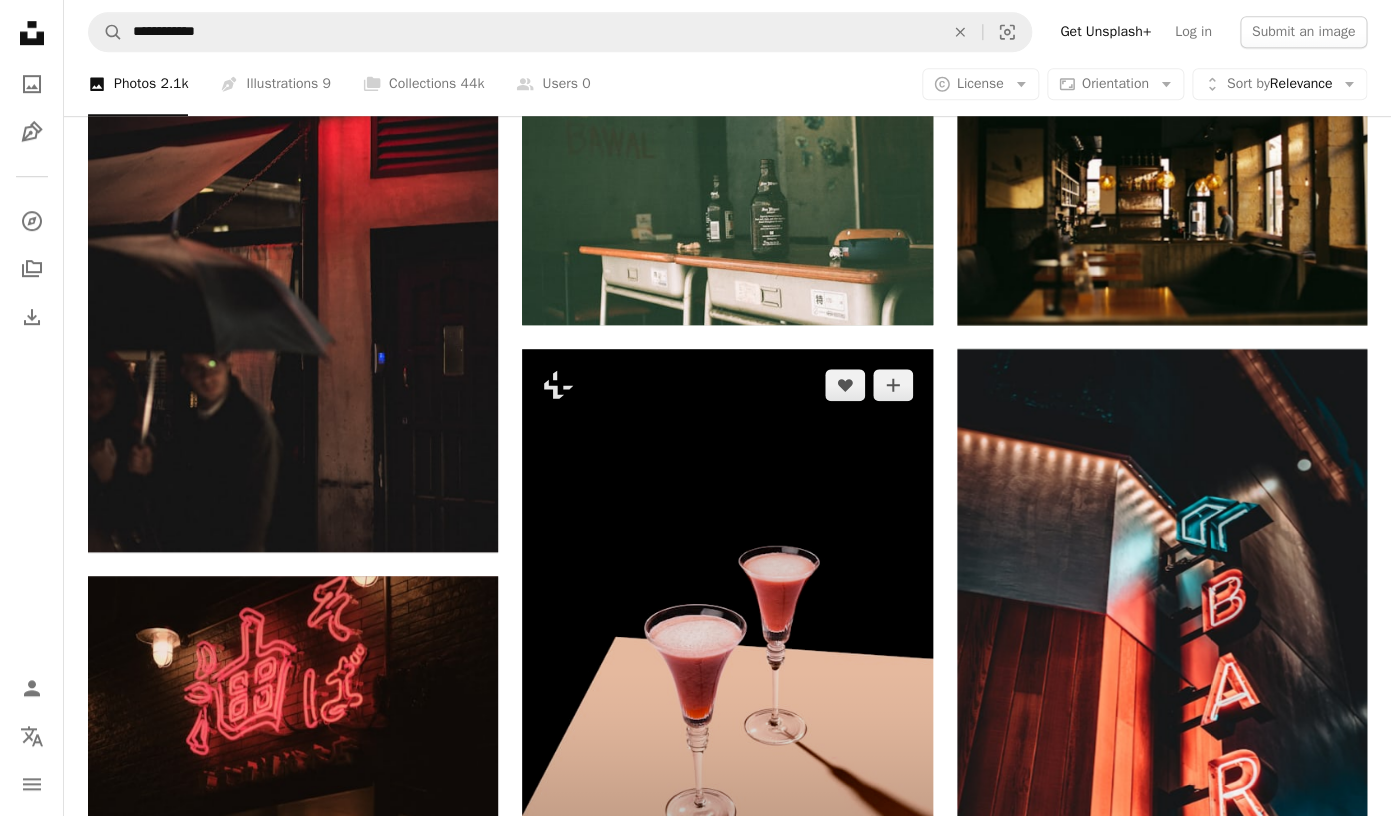 click at bounding box center [727, 656] 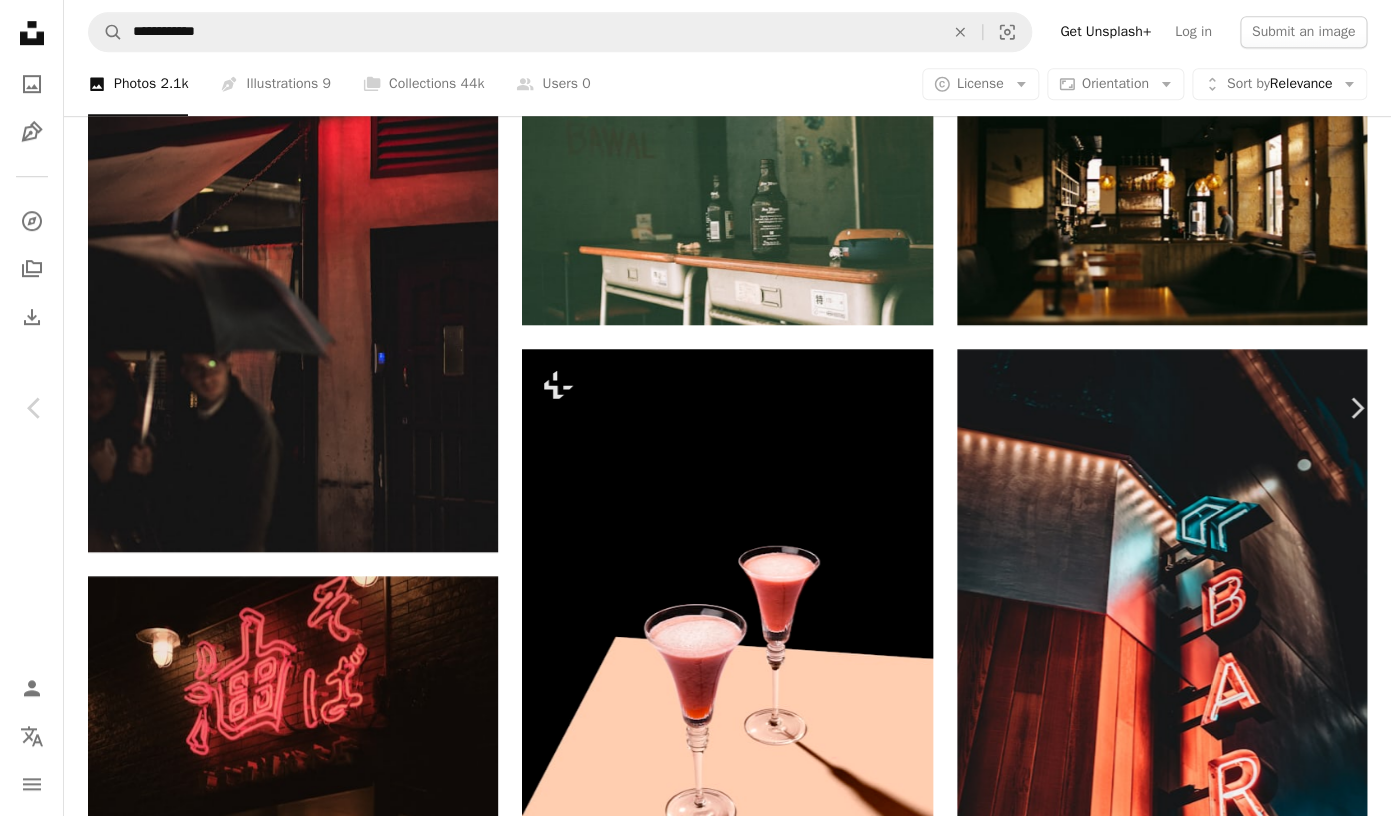 scroll, scrollTop: 10077, scrollLeft: 0, axis: vertical 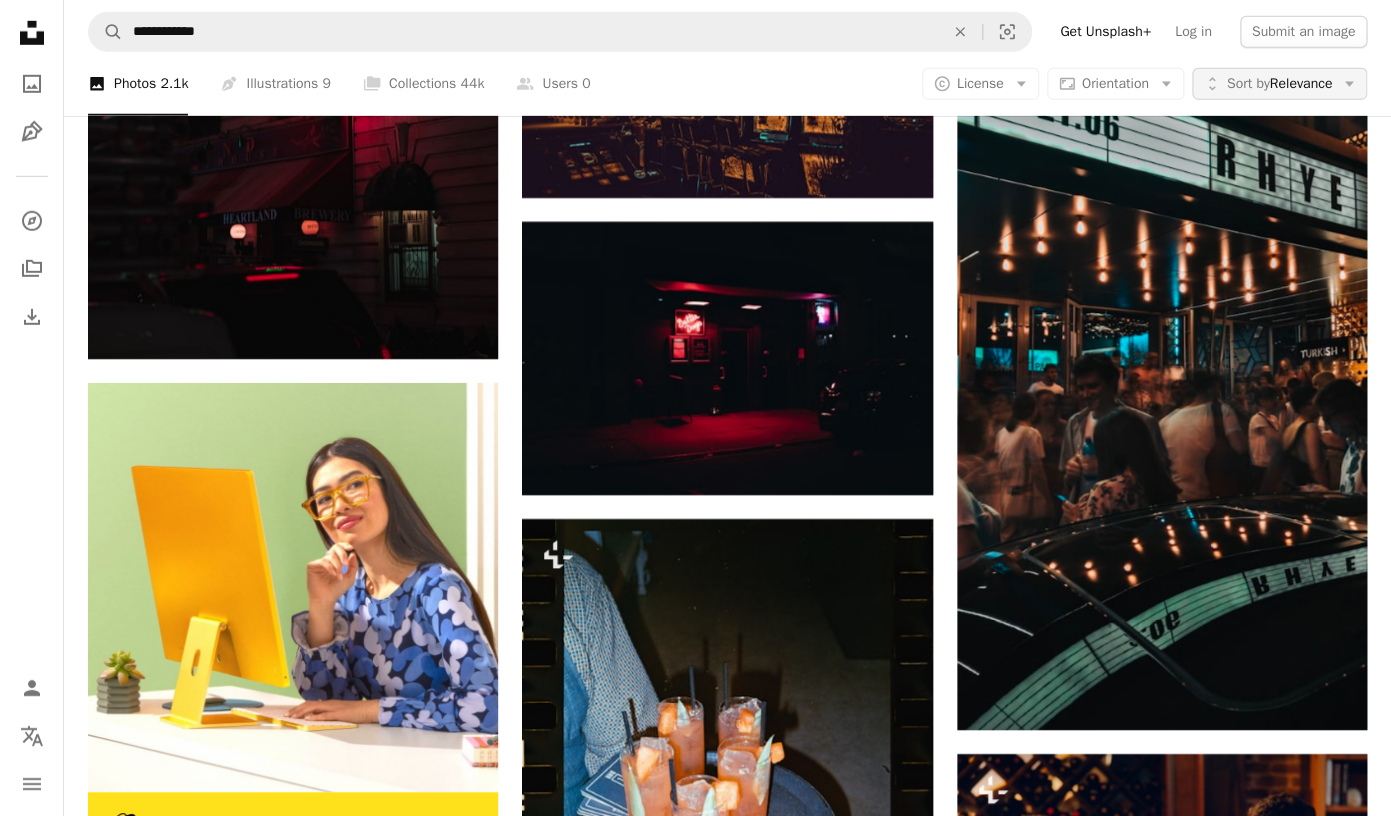 click on "Sort by  Relevance" at bounding box center [1279, 84] 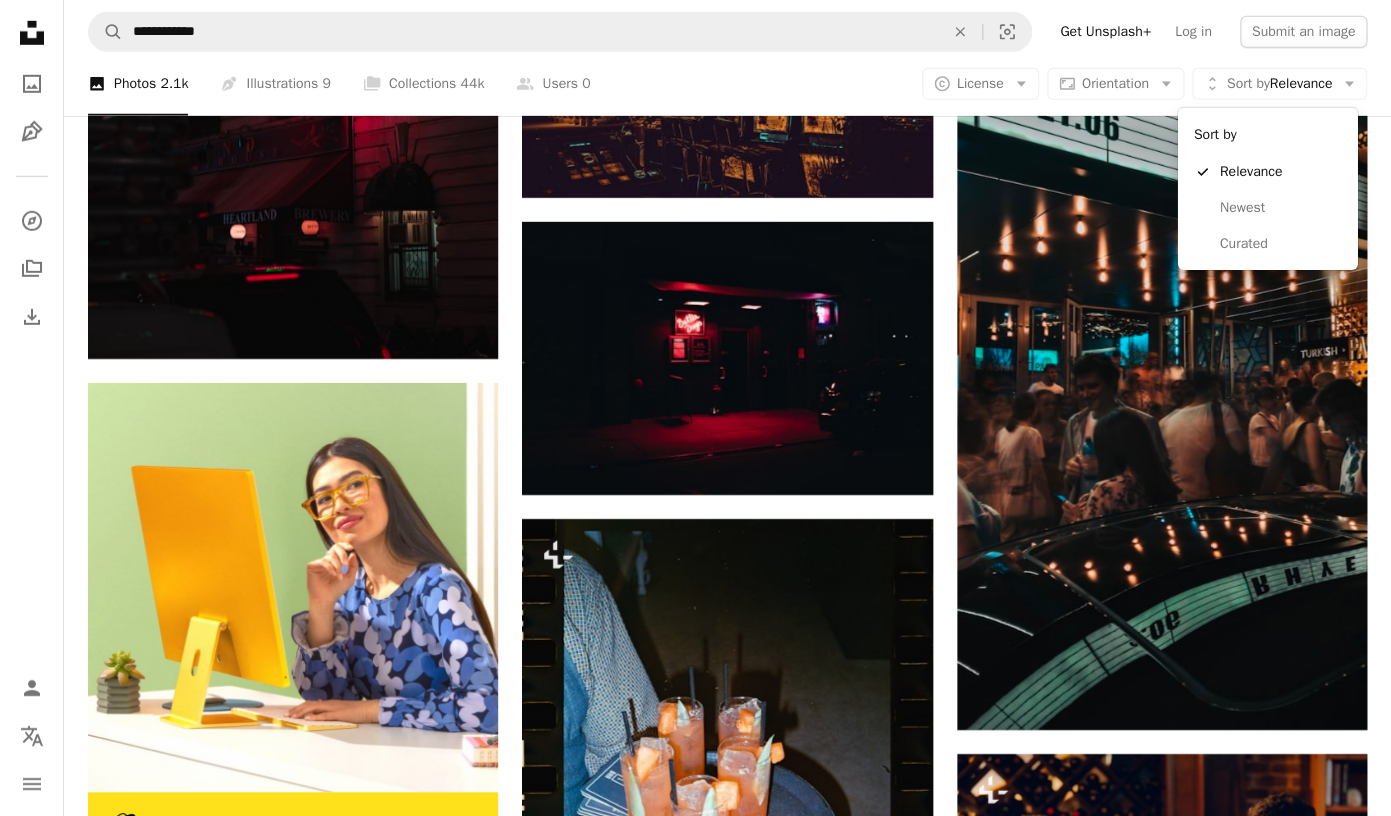 click on "**********" at bounding box center [695, 21414] 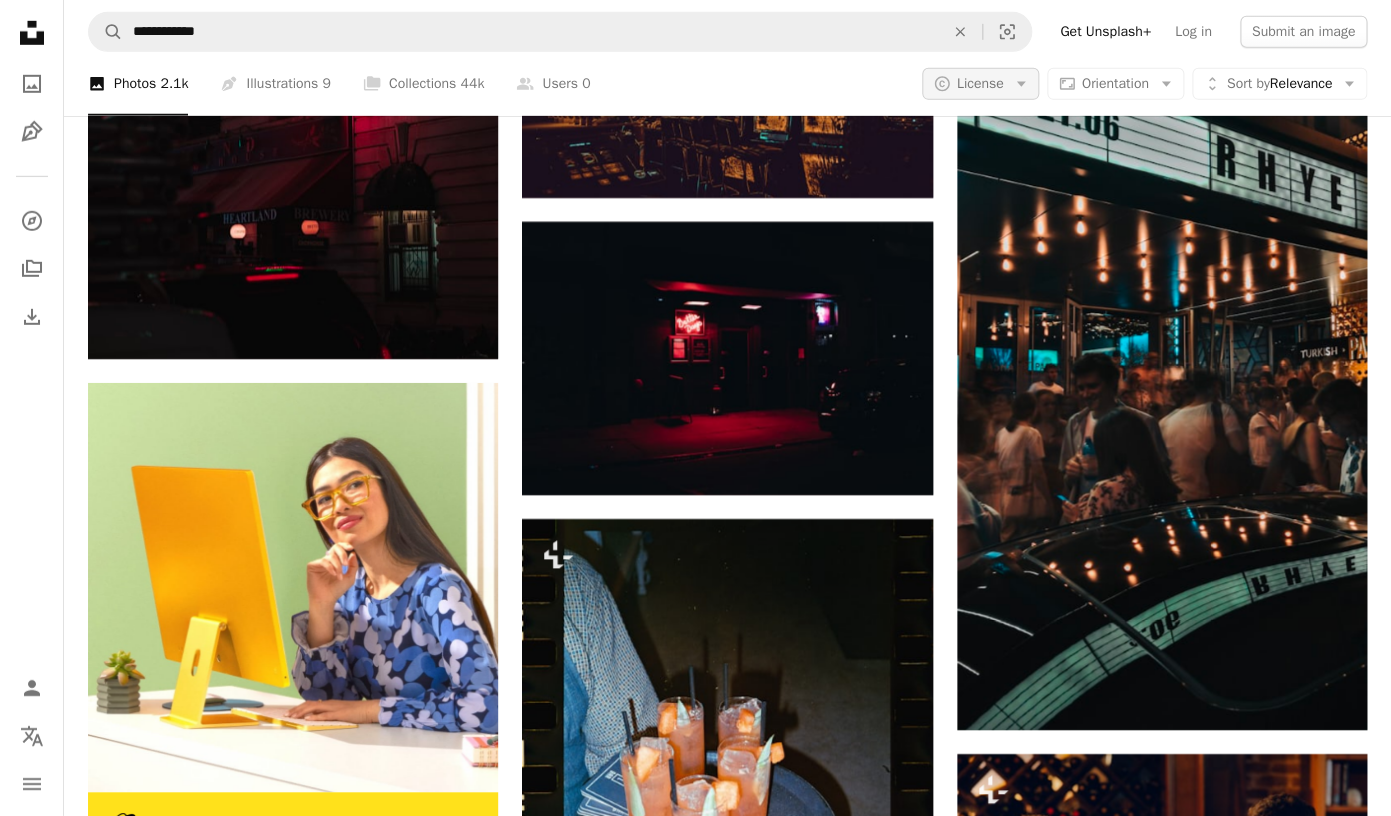 click on "Arrow down" 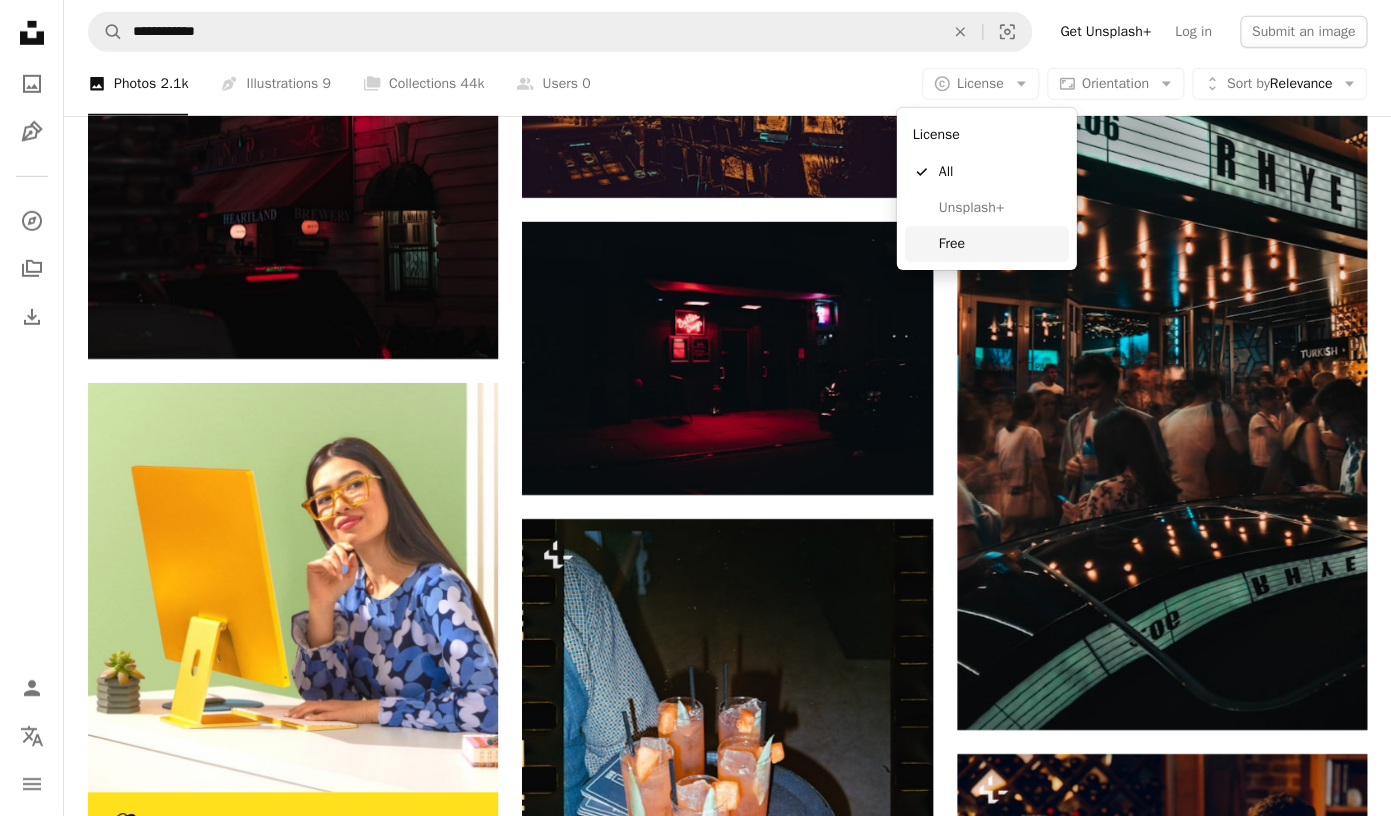 click on "Free" at bounding box center (987, 244) 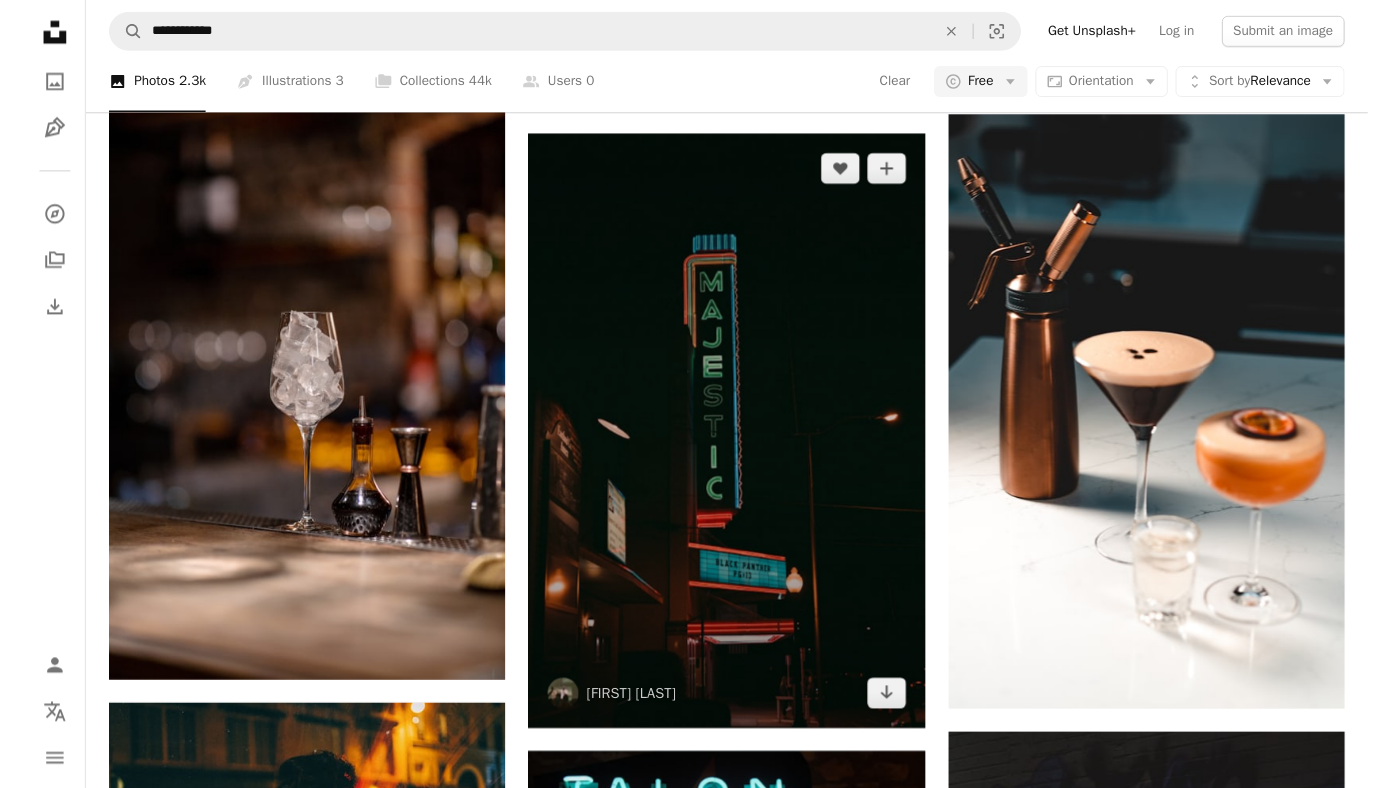 scroll, scrollTop: 28323, scrollLeft: 0, axis: vertical 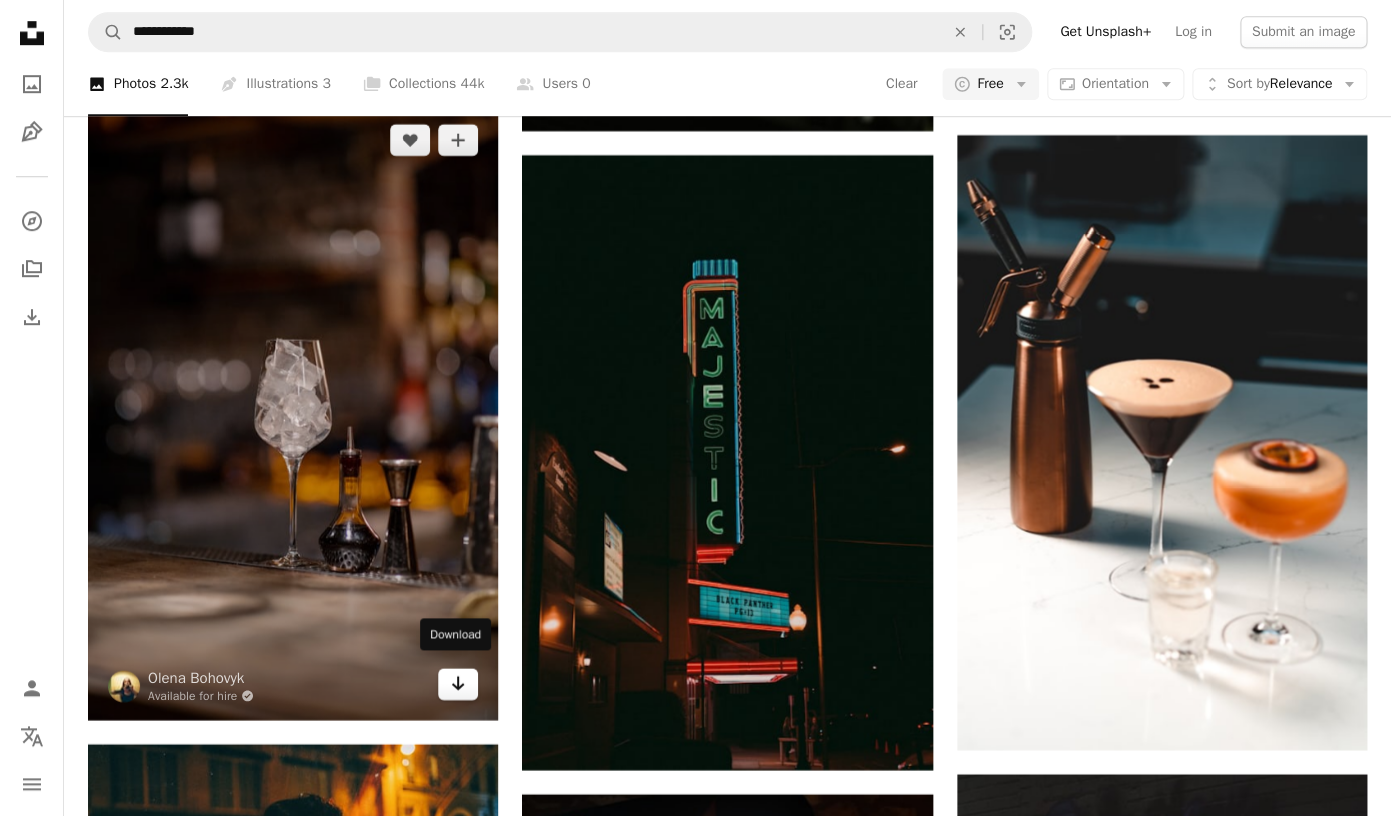 click on "Arrow pointing down" 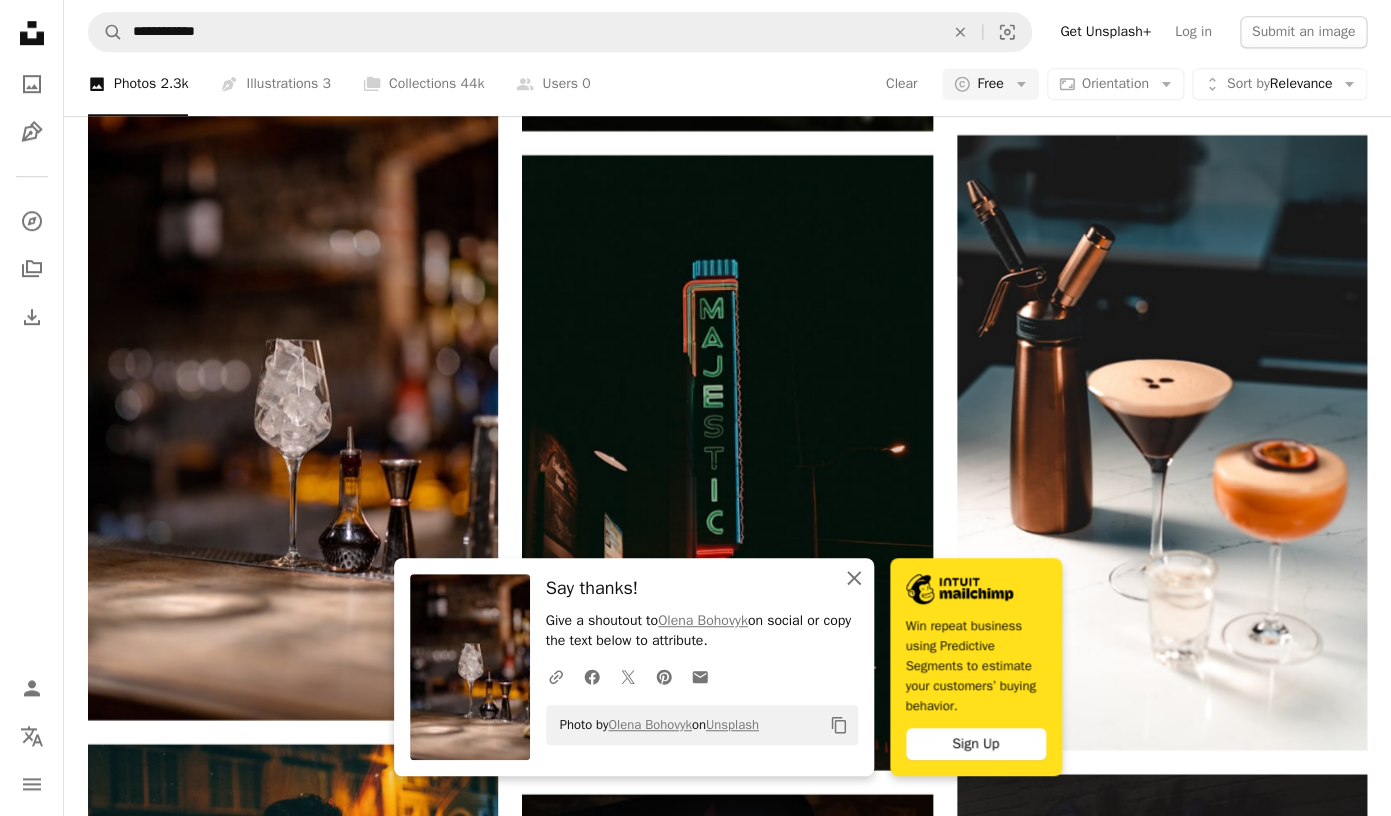 click on "An X shape" 